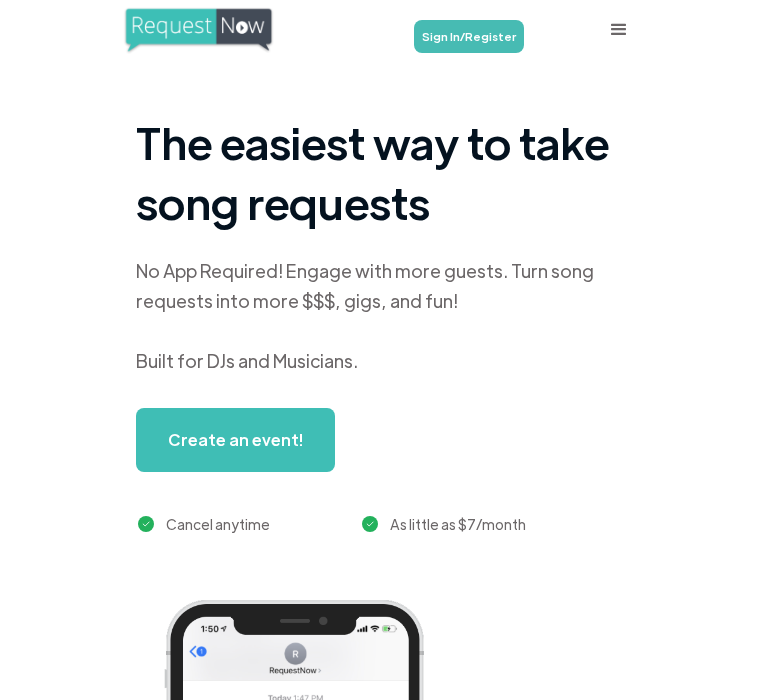 scroll, scrollTop: 0, scrollLeft: 0, axis: both 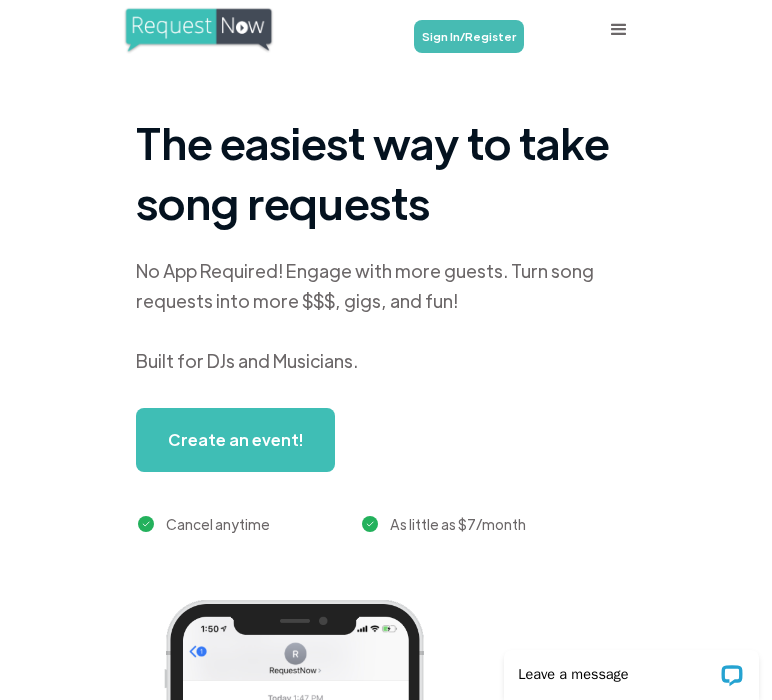 click on "Sign In/Register" at bounding box center [469, 36] 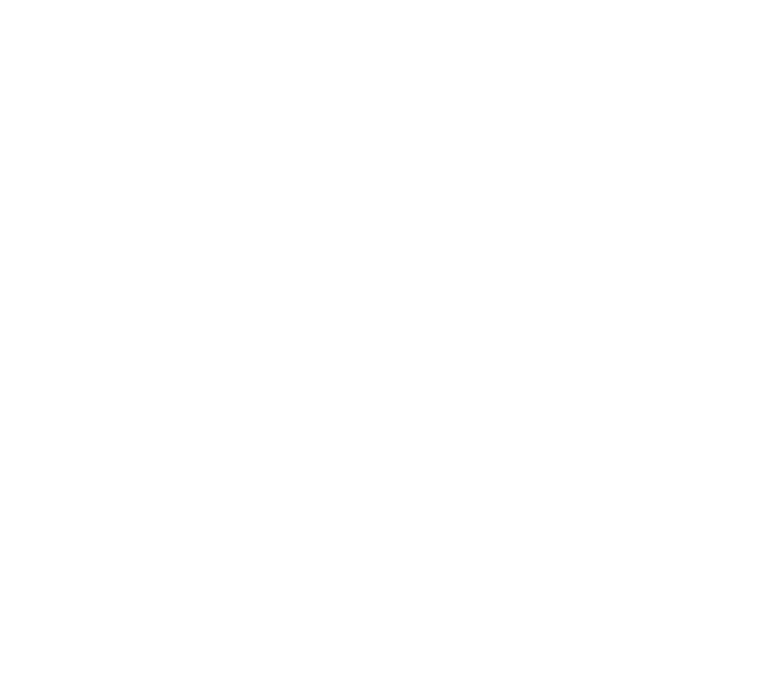 scroll, scrollTop: 0, scrollLeft: 0, axis: both 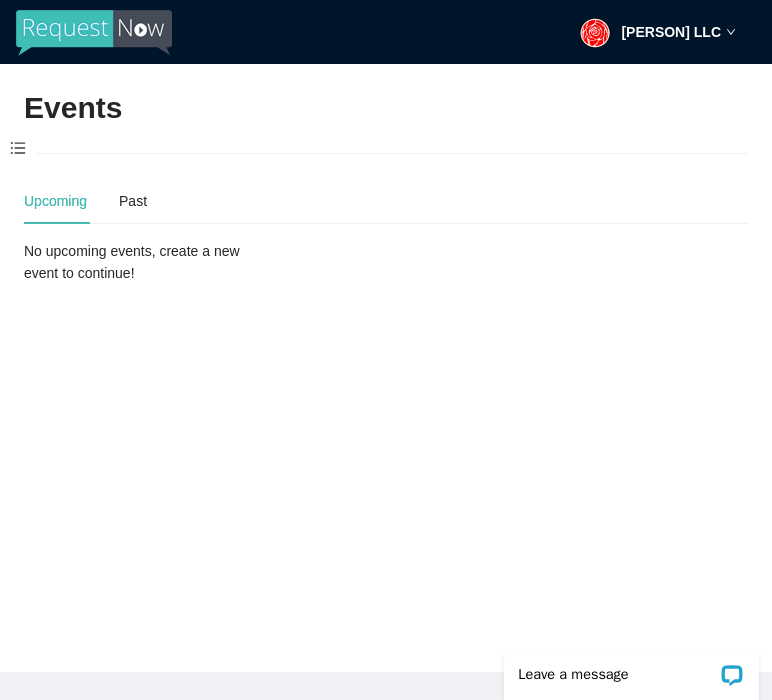 click at bounding box center [18, 149] 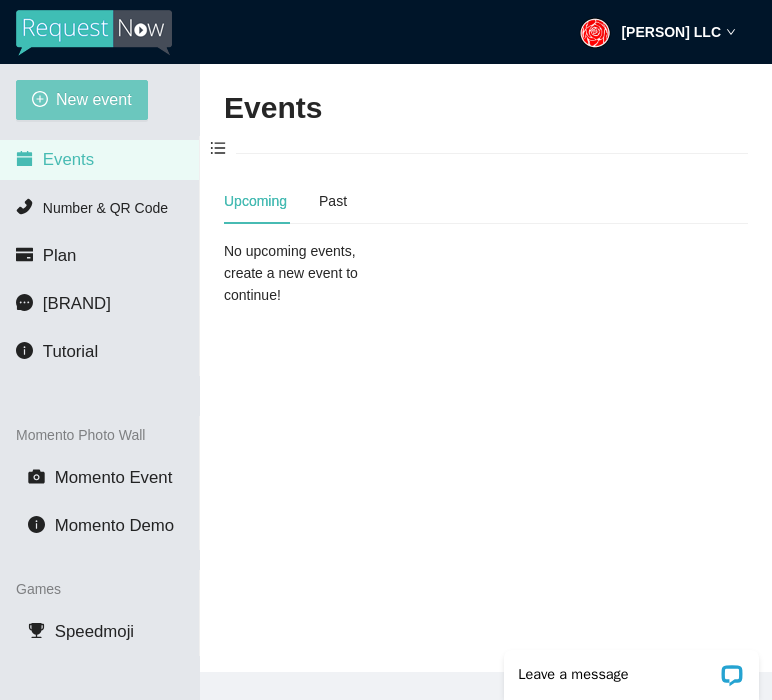 click on "New event" at bounding box center [82, 100] 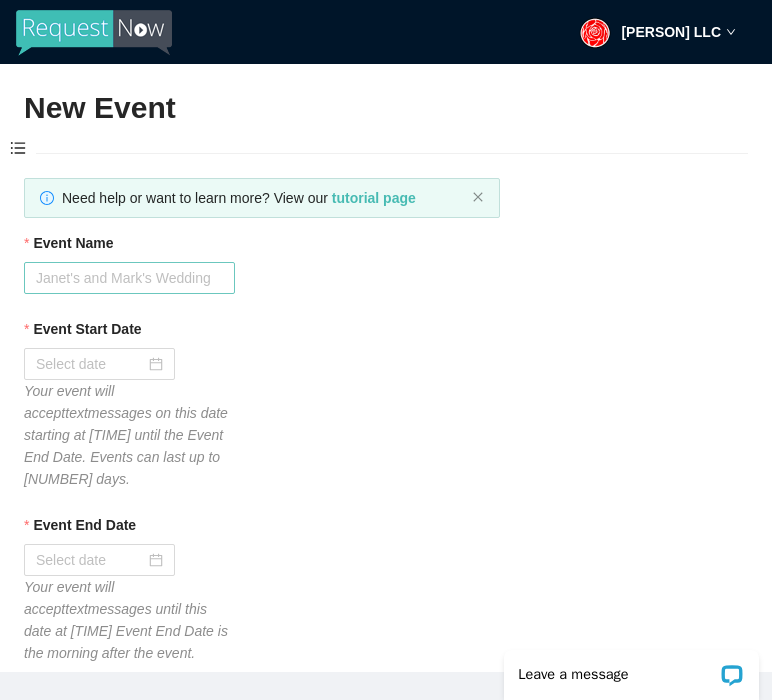 scroll, scrollTop: 0, scrollLeft: 0, axis: both 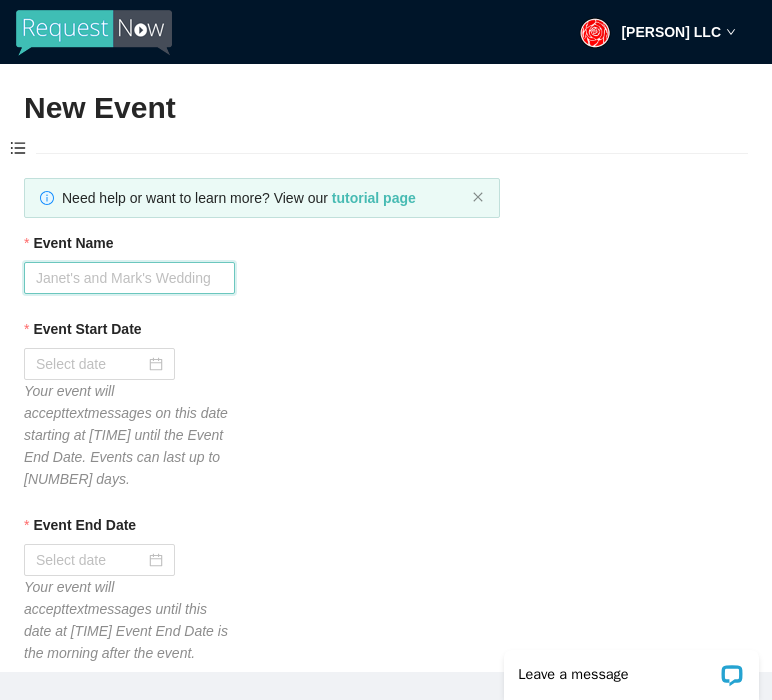 click on "Event Name" at bounding box center [129, 278] 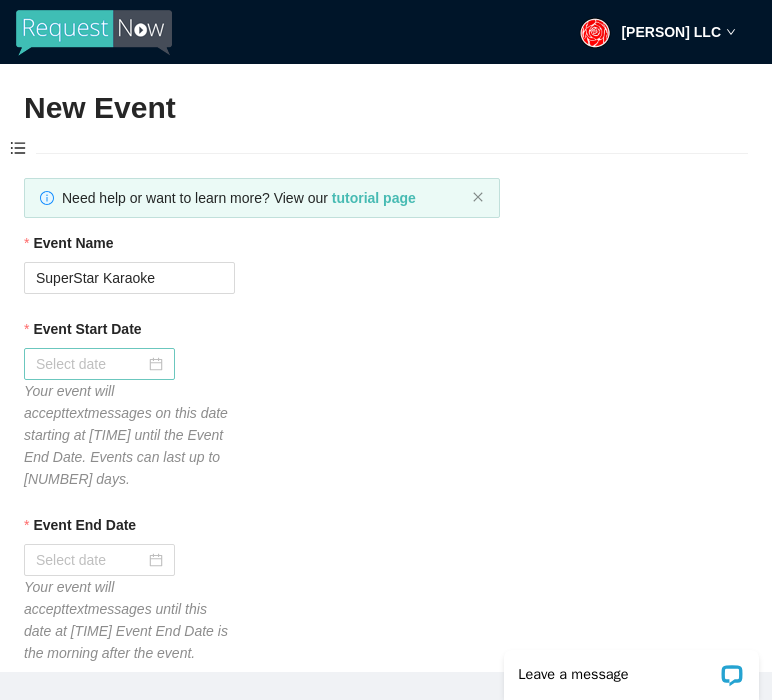 click on "Event Start Date" at bounding box center (90, 364) 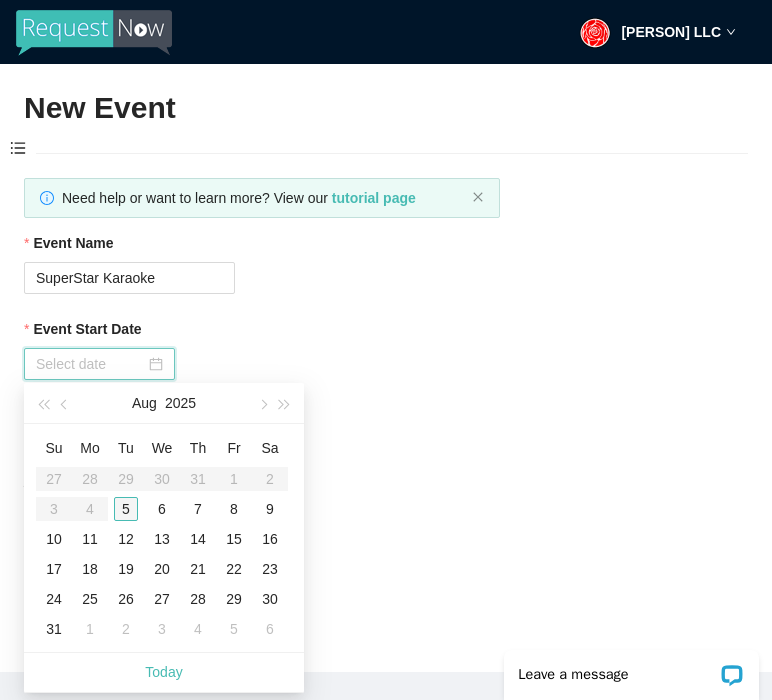 type on "[MONTH]/[DAY]/[YEAR]" 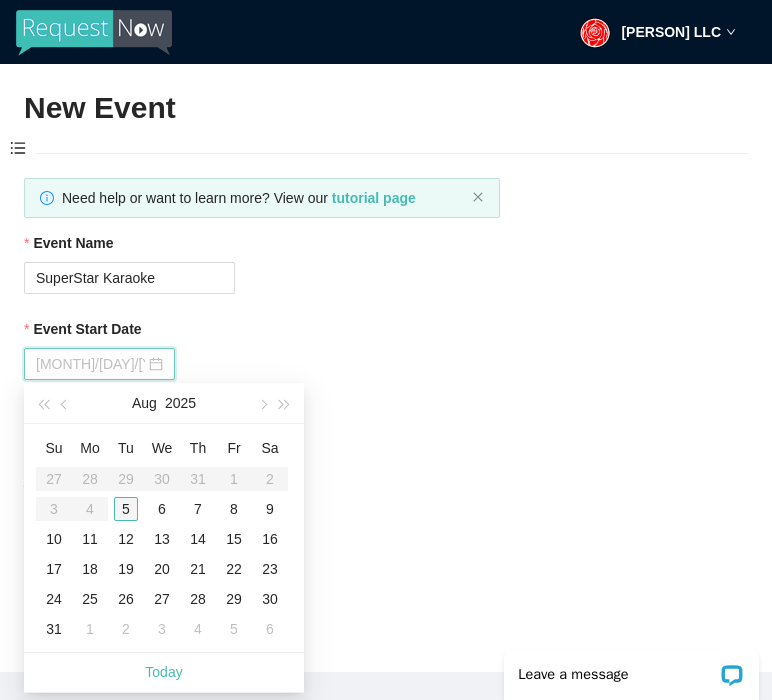 click on "5" at bounding box center [126, 509] 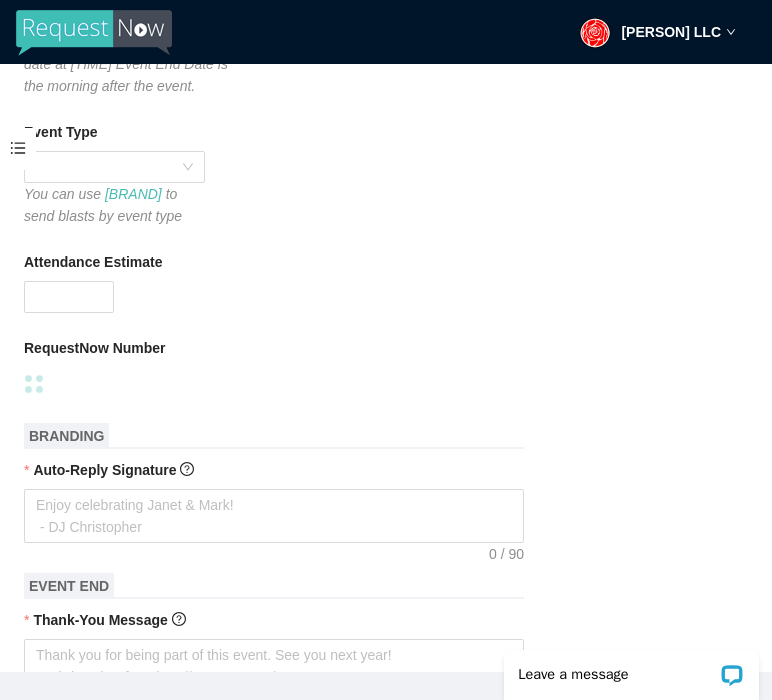 scroll, scrollTop: 659, scrollLeft: 0, axis: vertical 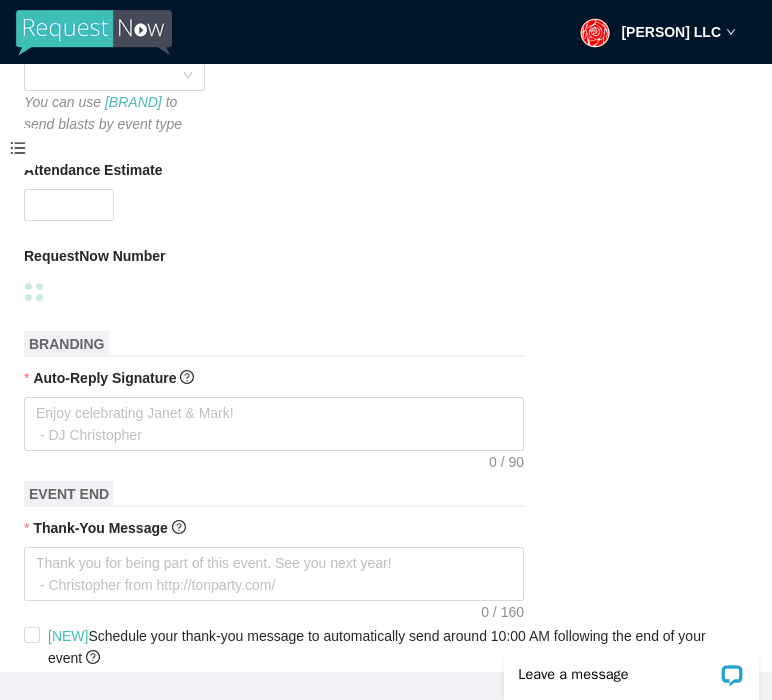 click on "Attendance Estimate" at bounding box center (386, 174) 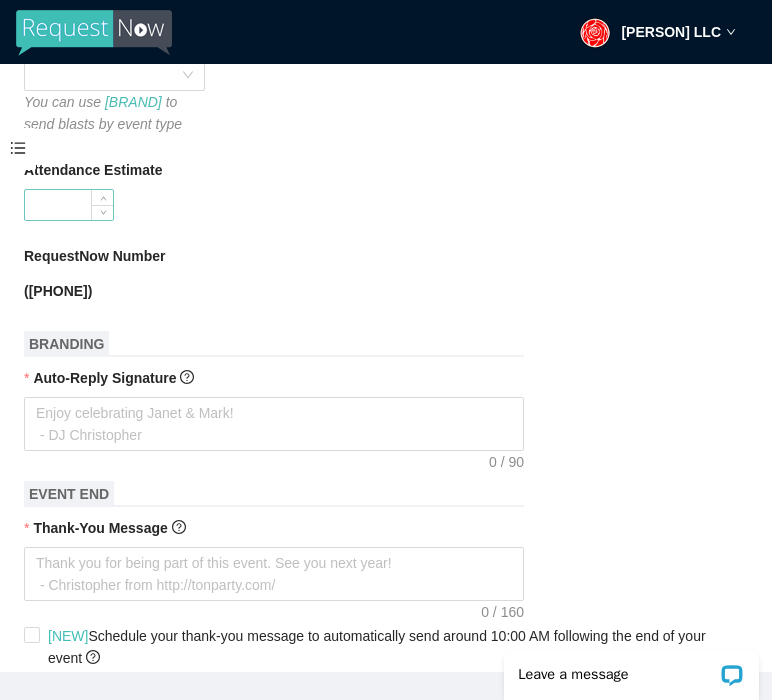 click on "Attendance Estimate" at bounding box center [69, 205] 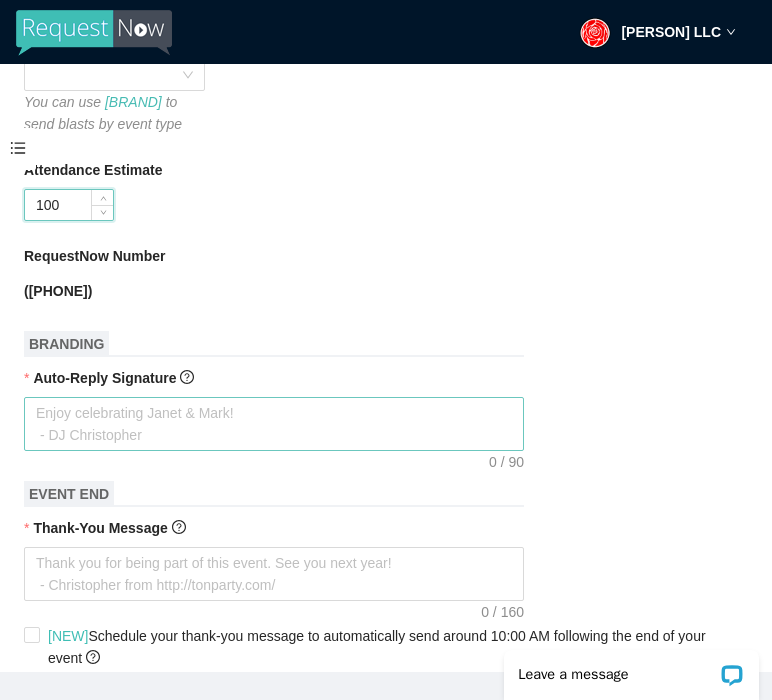 type on "100" 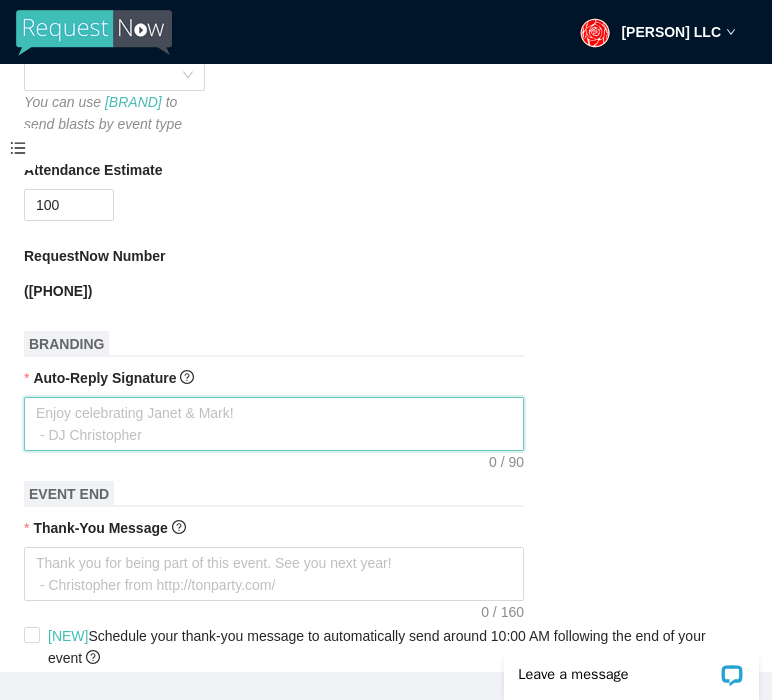 click on "Auto-Reply Signature" at bounding box center (274, 424) 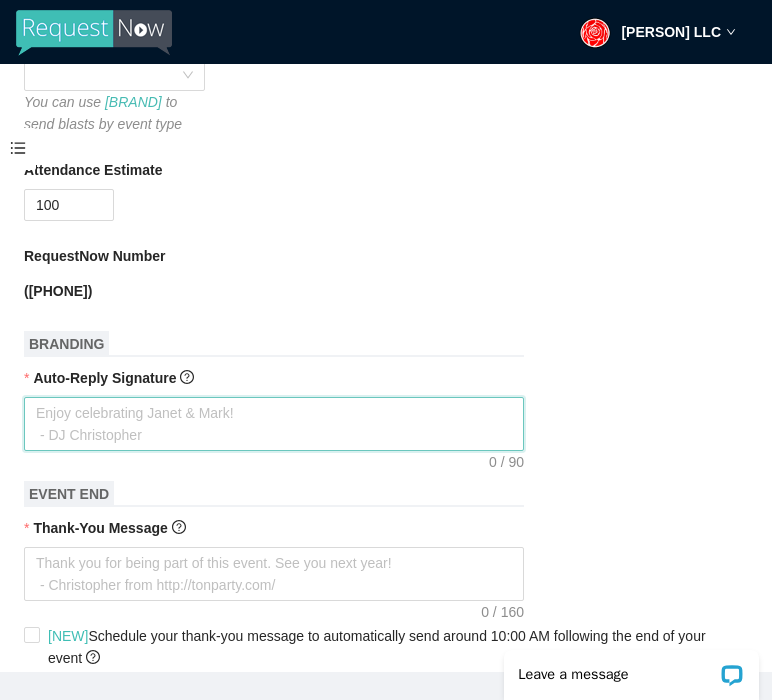 type on "G" 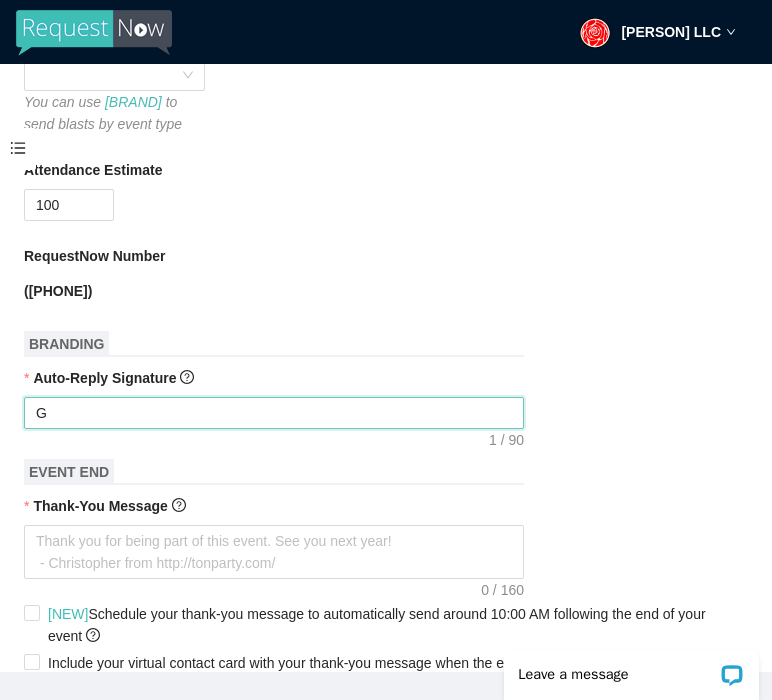 type on "Ge" 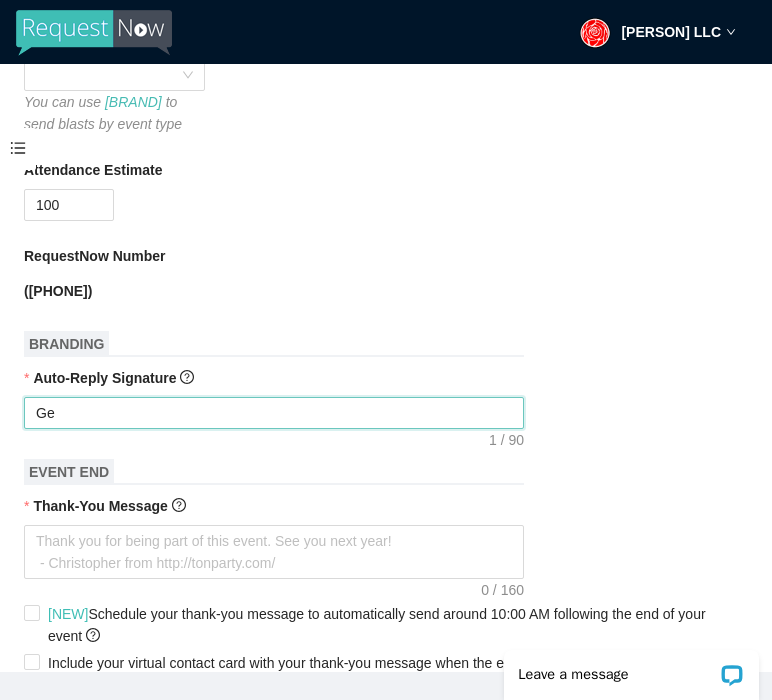 type on "Get" 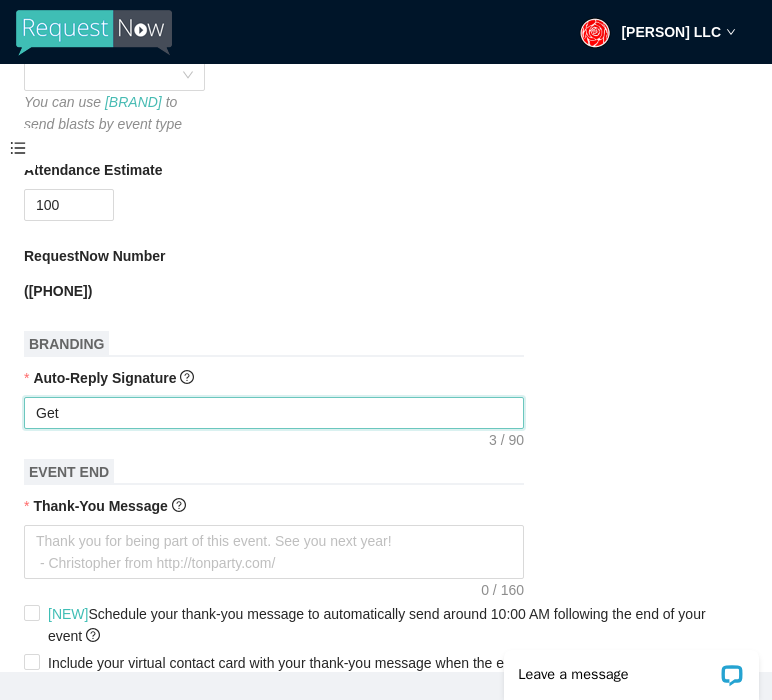type on "Get" 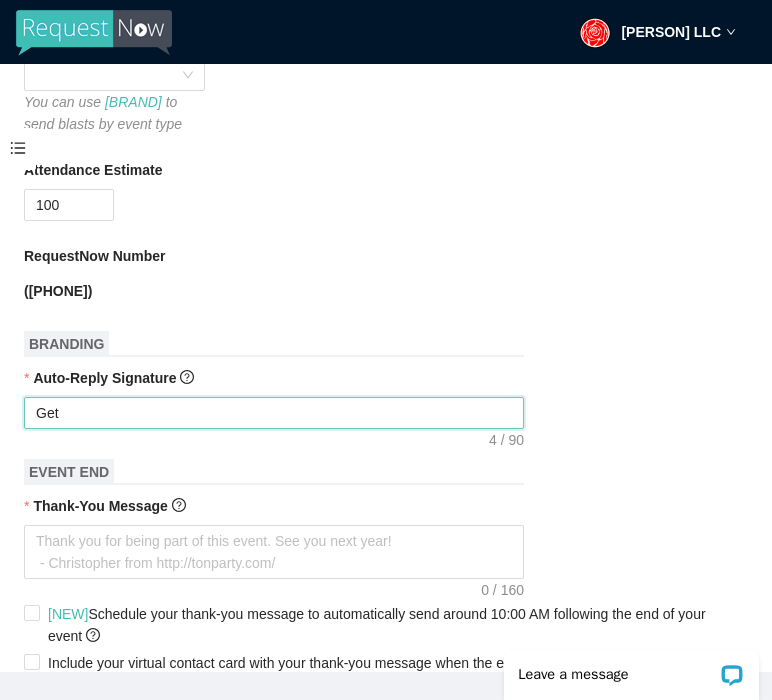 type on "Get R" 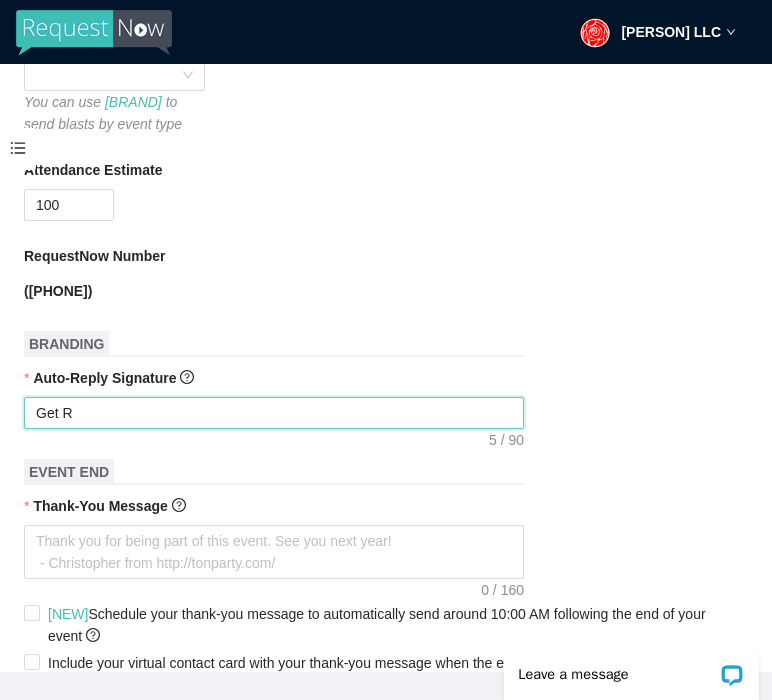 type on "Get Ra" 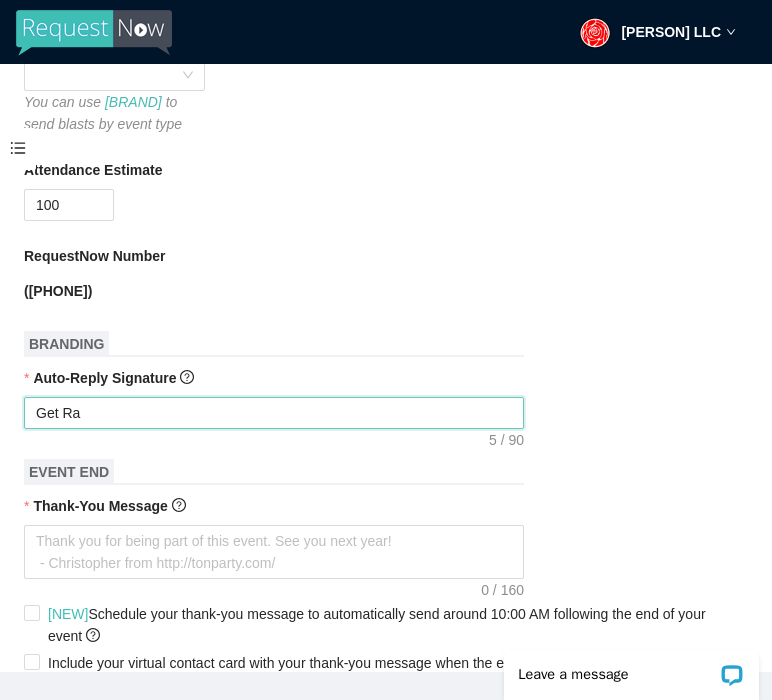 type on "Get Rae" 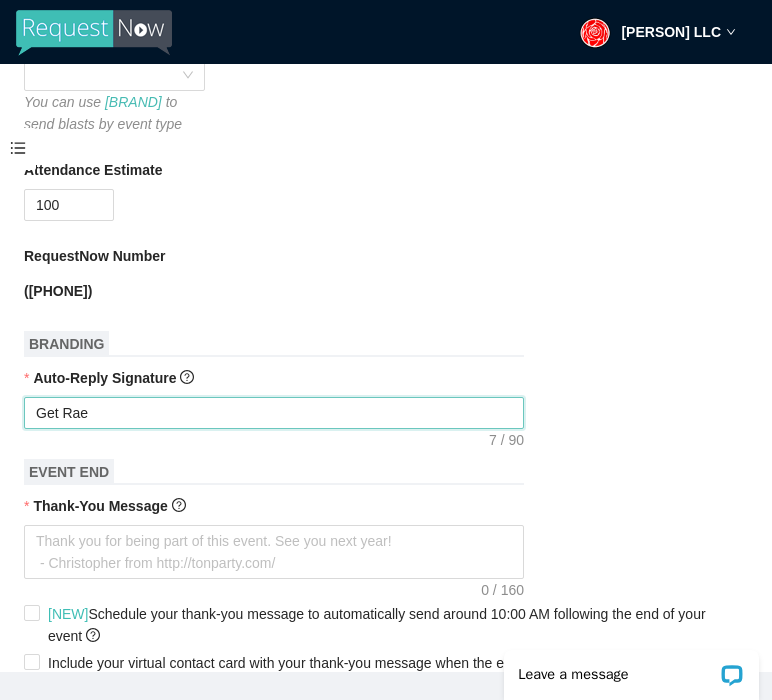 type on "Get Ra" 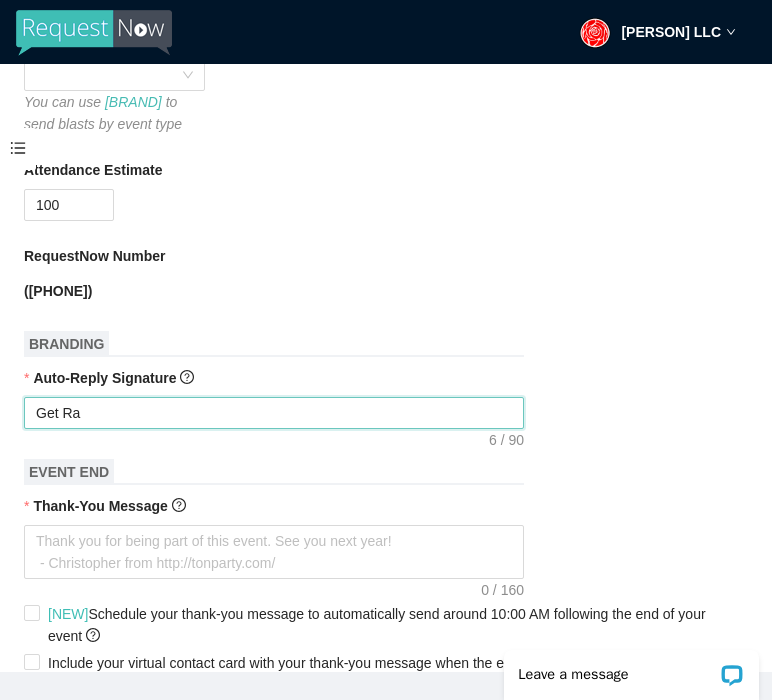 type on "Get R" 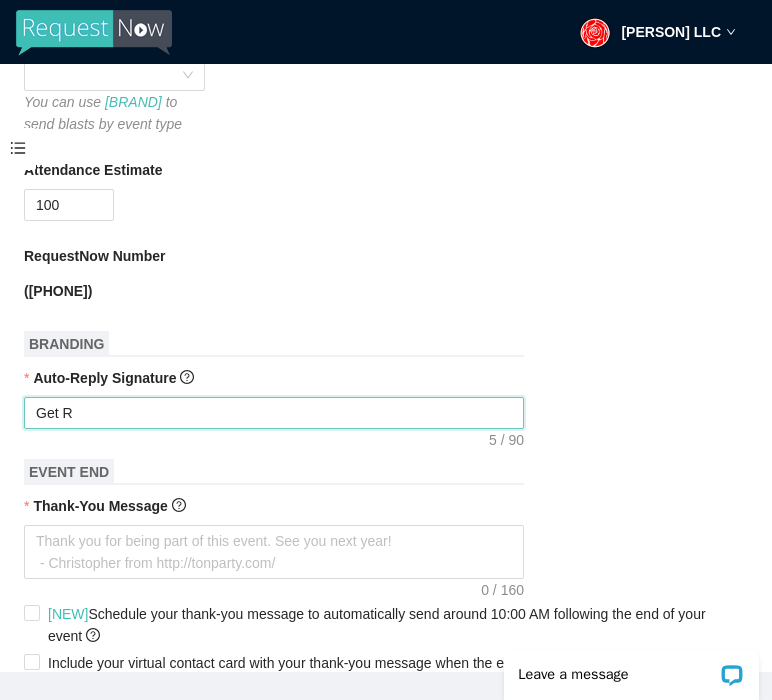 type on "Get Re" 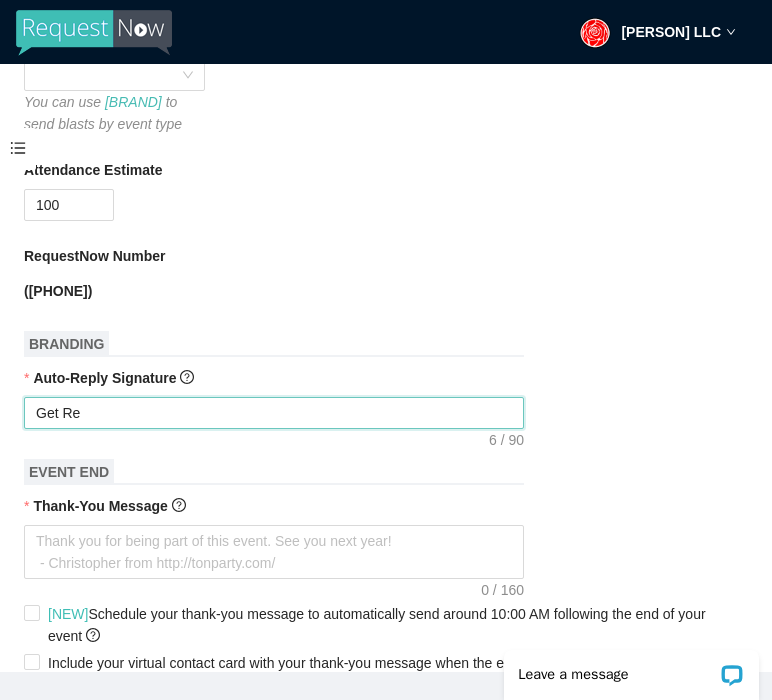 type on "Get Rea" 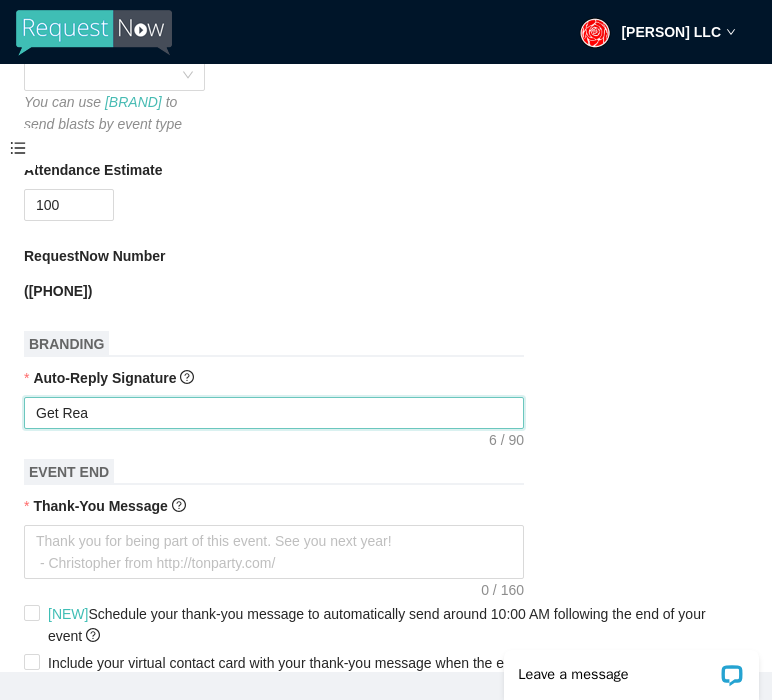 type on "Get Read" 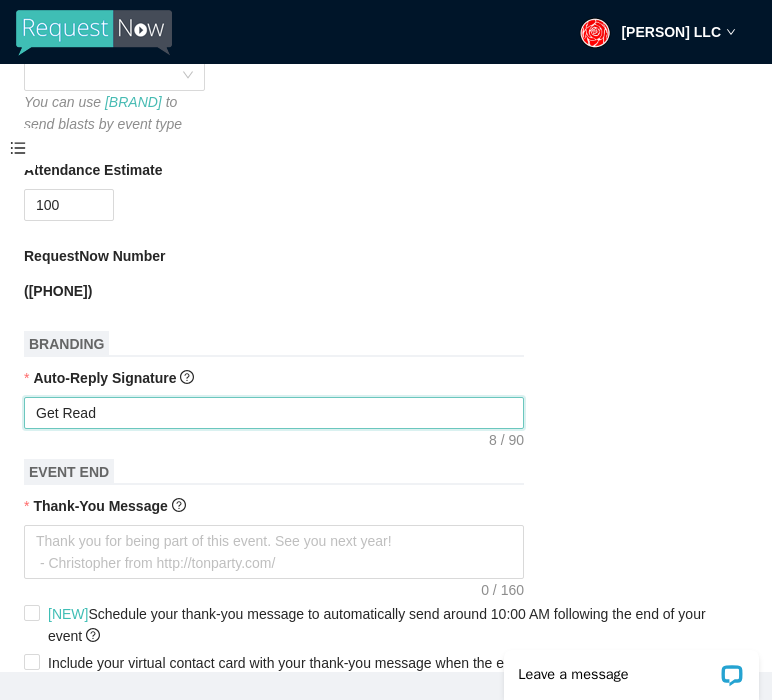 type on "Get Ready" 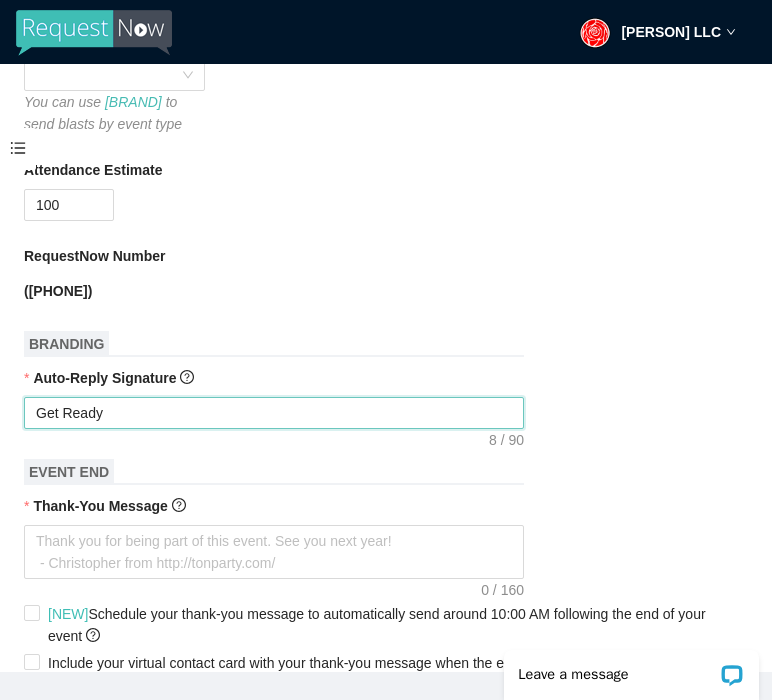 type on "Get Ready" 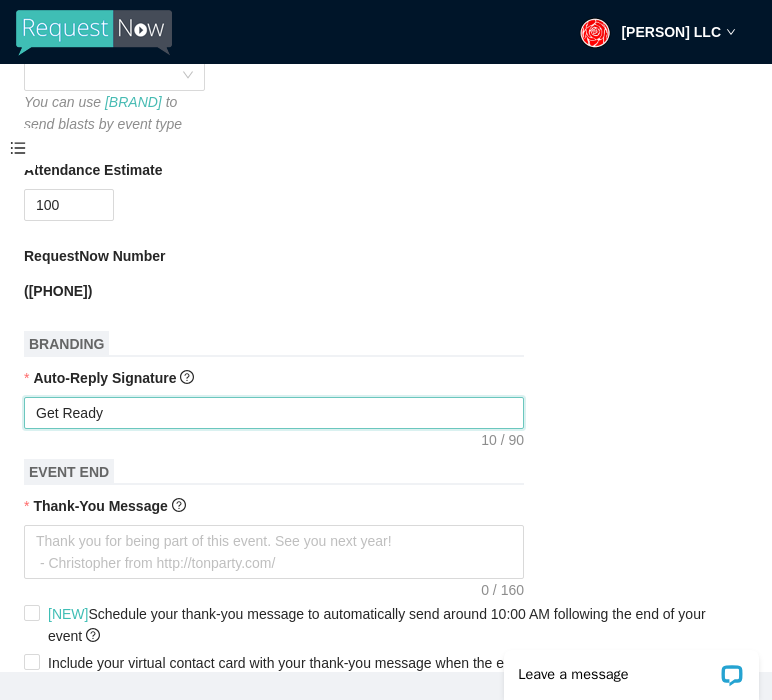 type on "Get Ready T" 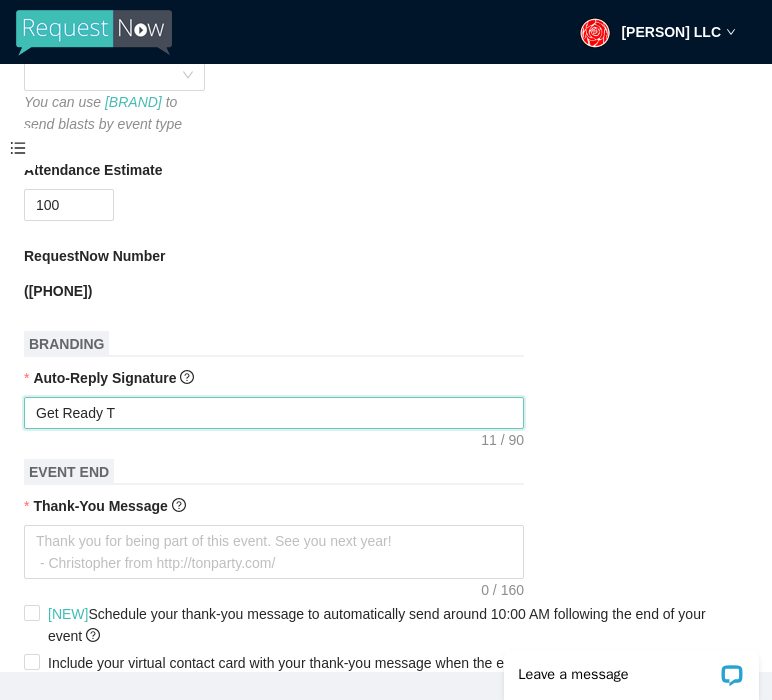 type on "Get Ready To" 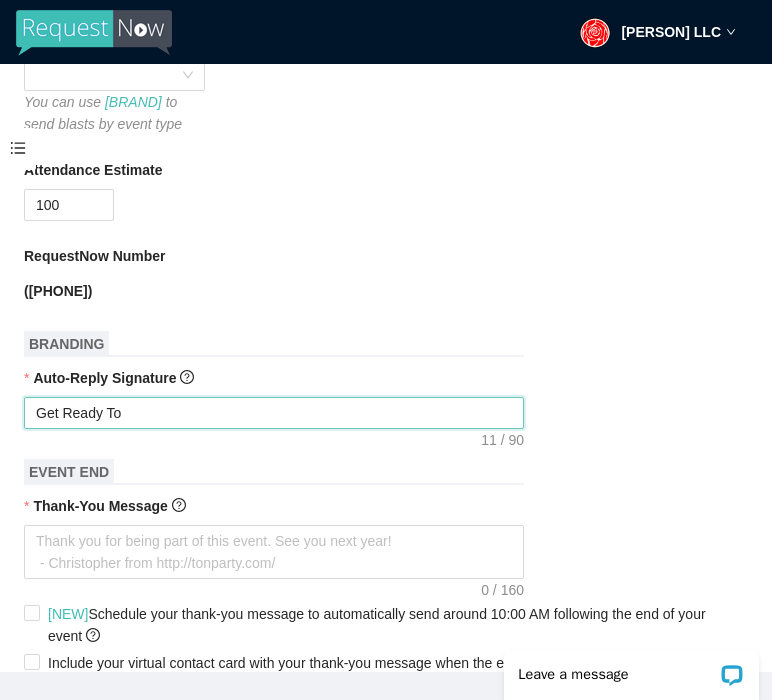 type on "Get Ready To" 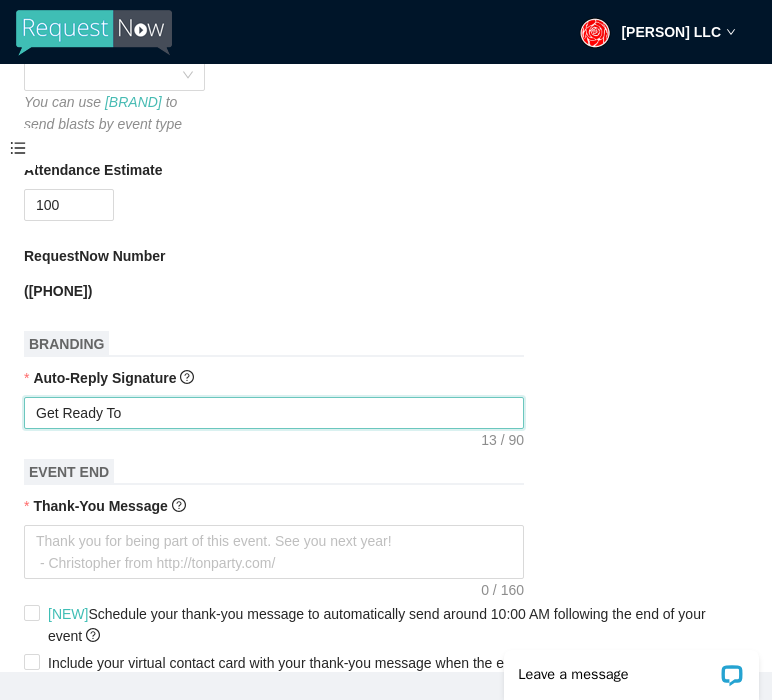 type on "Get Ready To R" 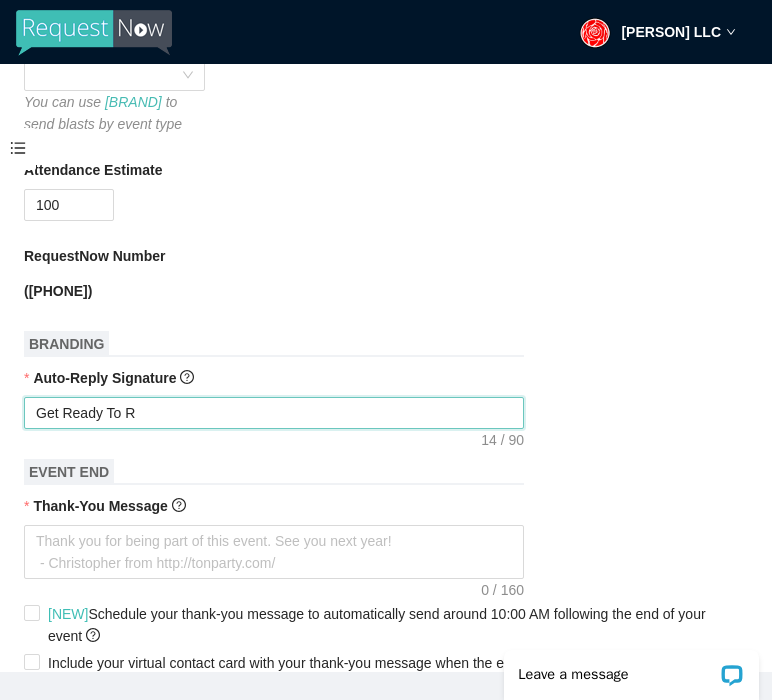 type on "Get Ready To Ri" 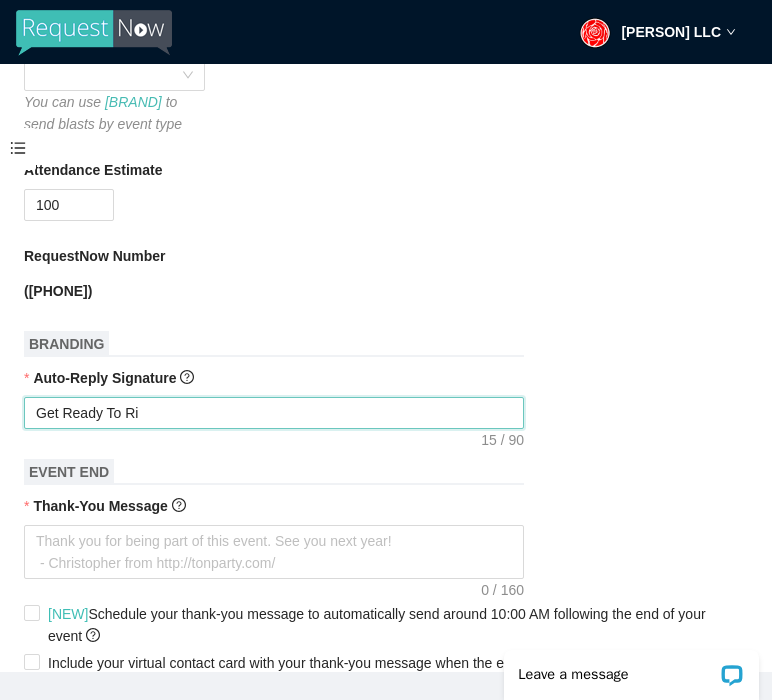 type on "Get Ready To Ric" 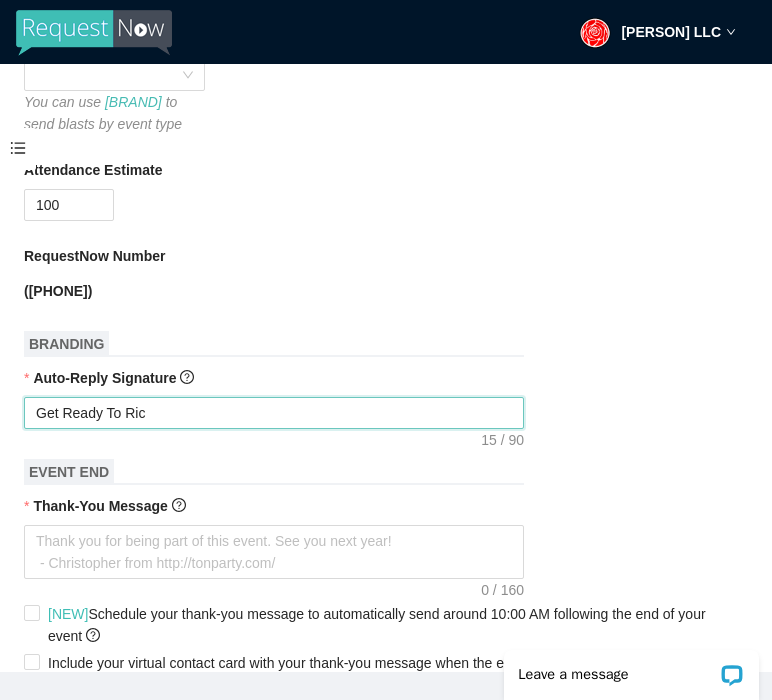 type on "Get Ready To Rick" 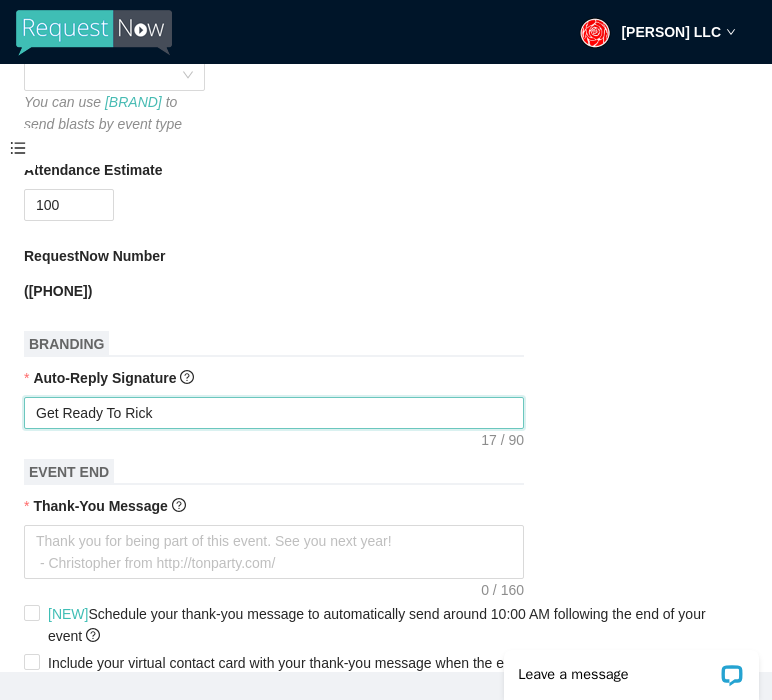 type on "Get Ready To Ric" 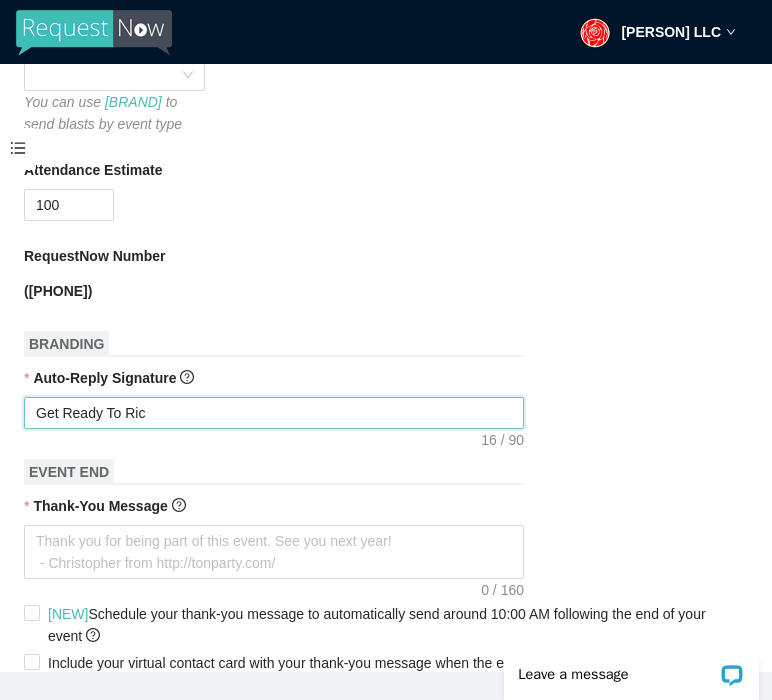 type on "Get Ready To Ri" 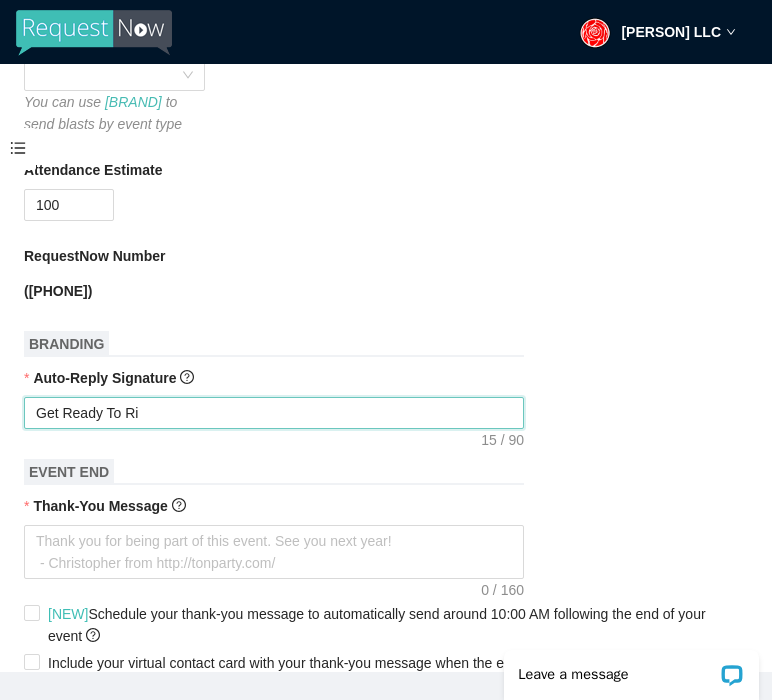type on "Get Ready To R" 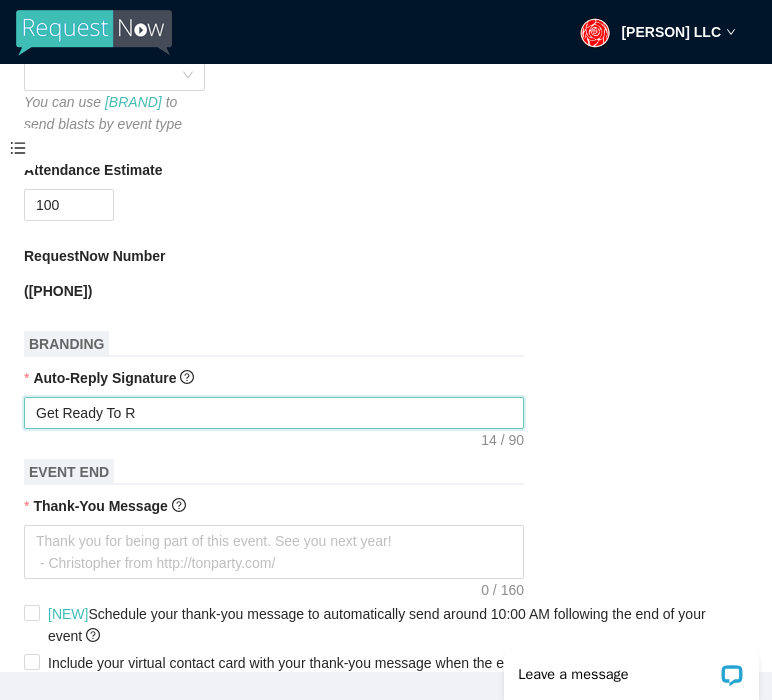 type on "Get Ready To Ro" 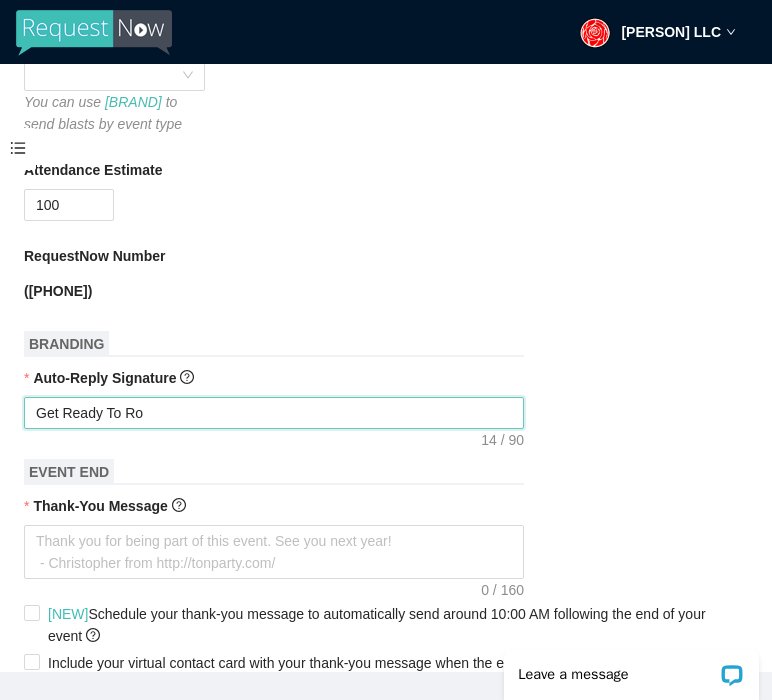 type on "Get Ready To Roc" 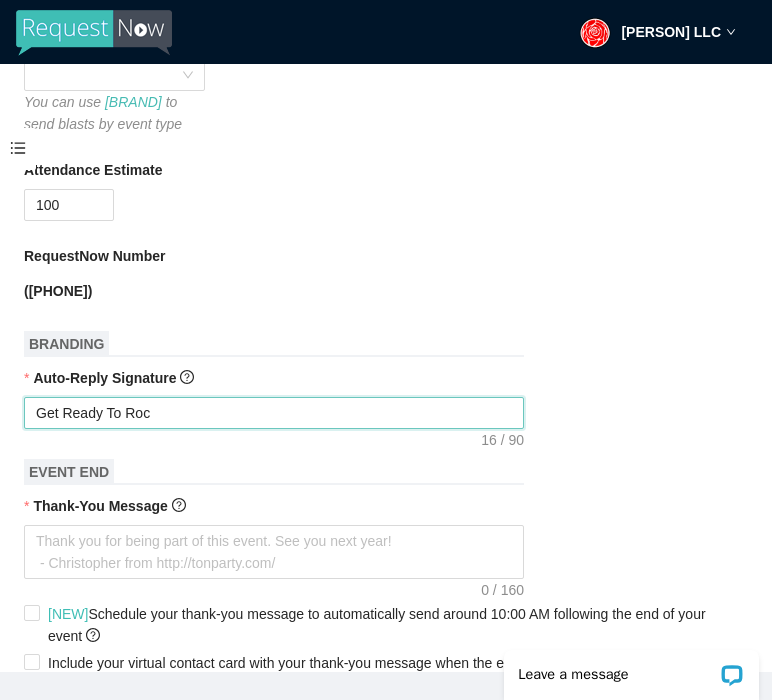 type on "Get Ready To Rock" 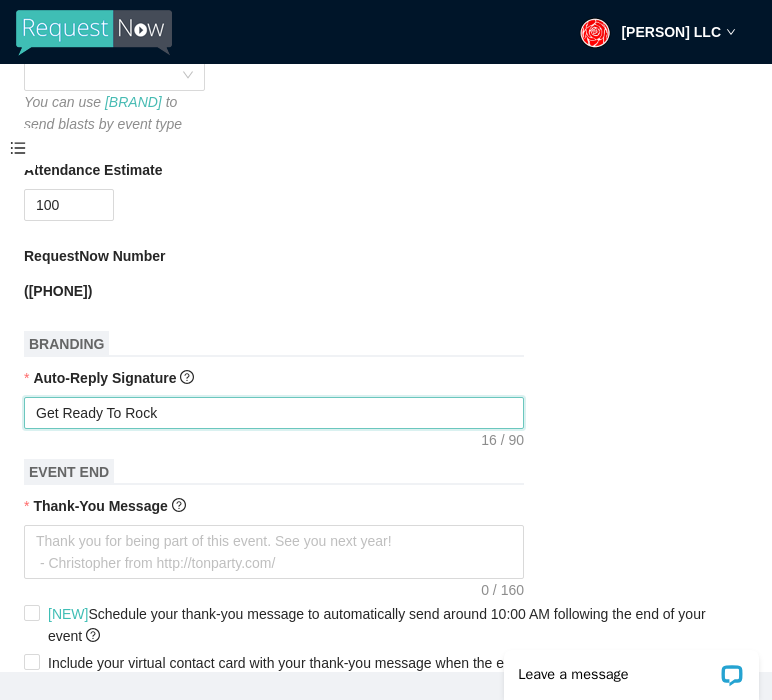 type on "Get Ready To Rock" 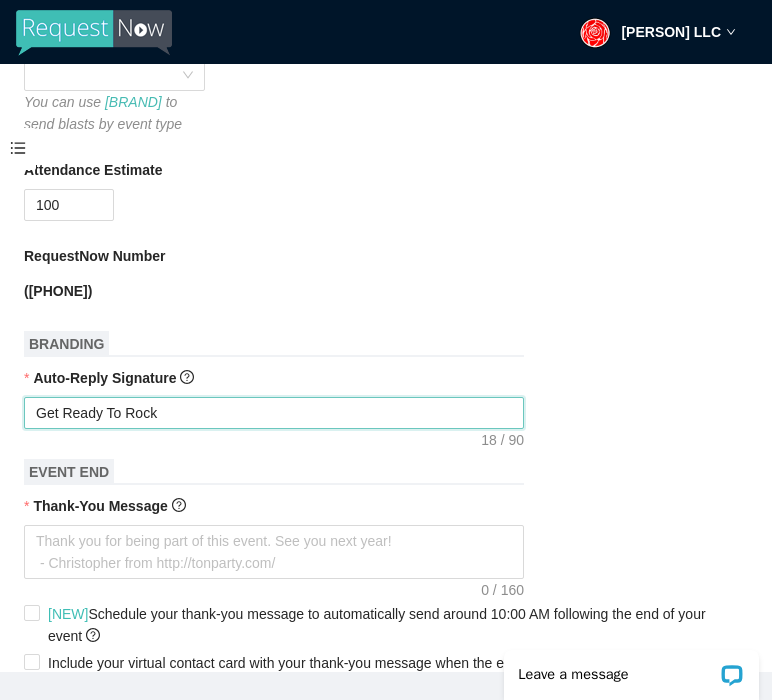 type on "Get Ready To Rock T" 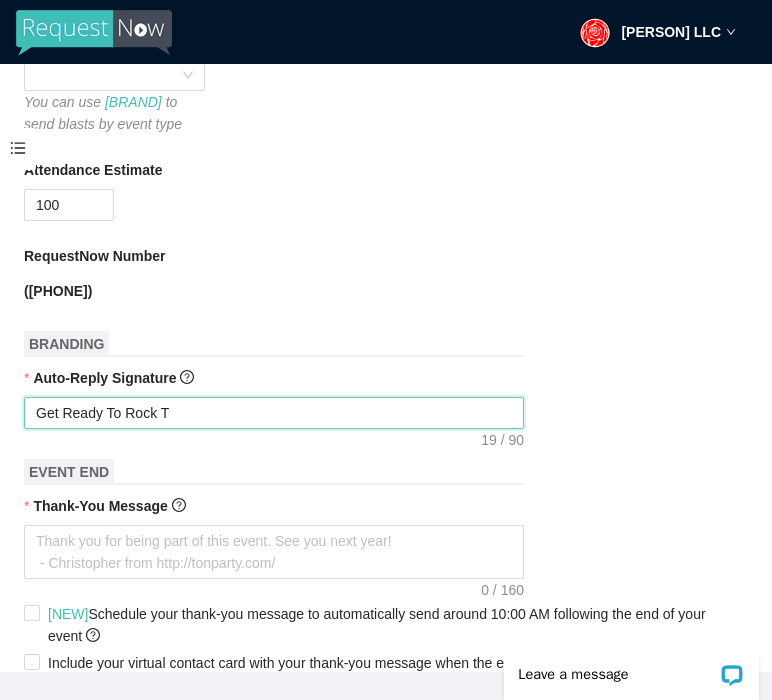 type on "Get Ready To Rock Th" 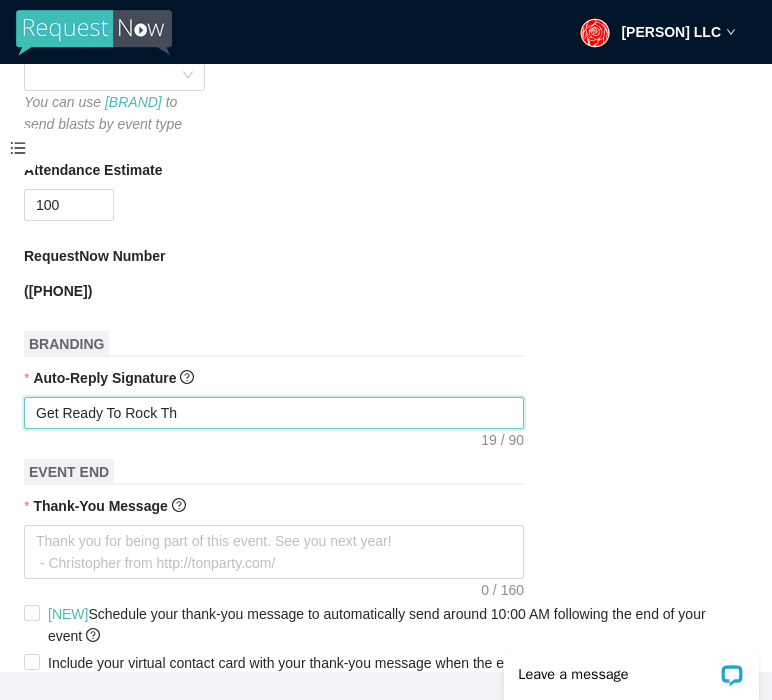 type on "Get Ready To Rock The" 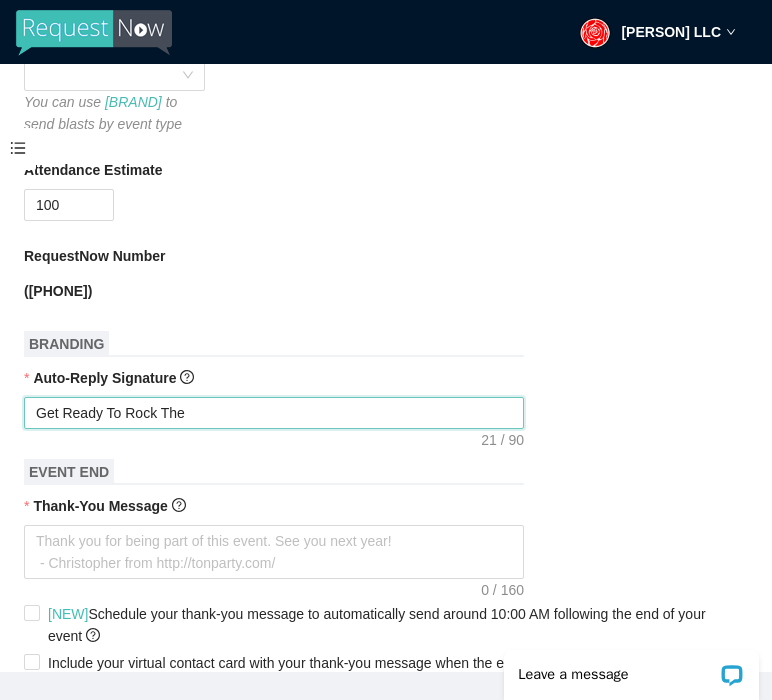 type on "Get Ready To Rock The" 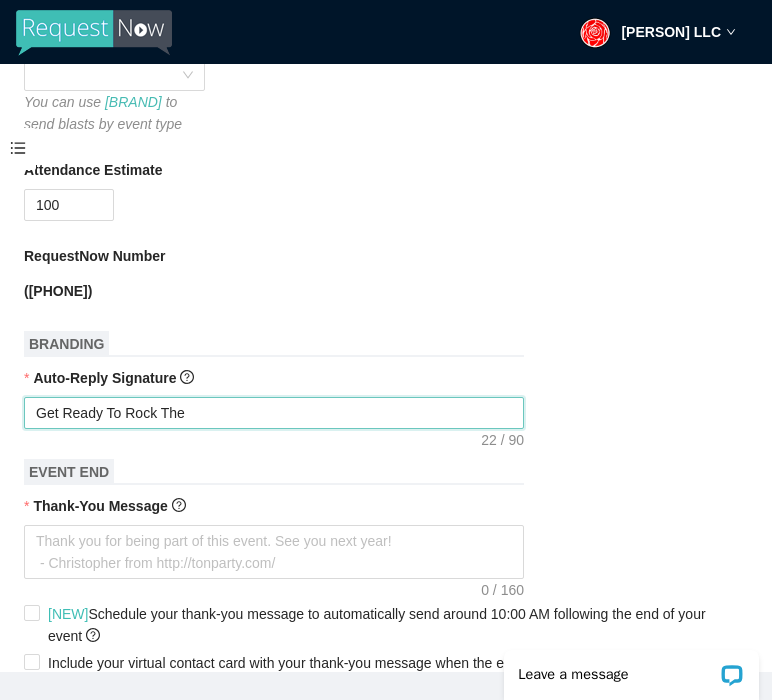 type on "Get Ready To Rock The S" 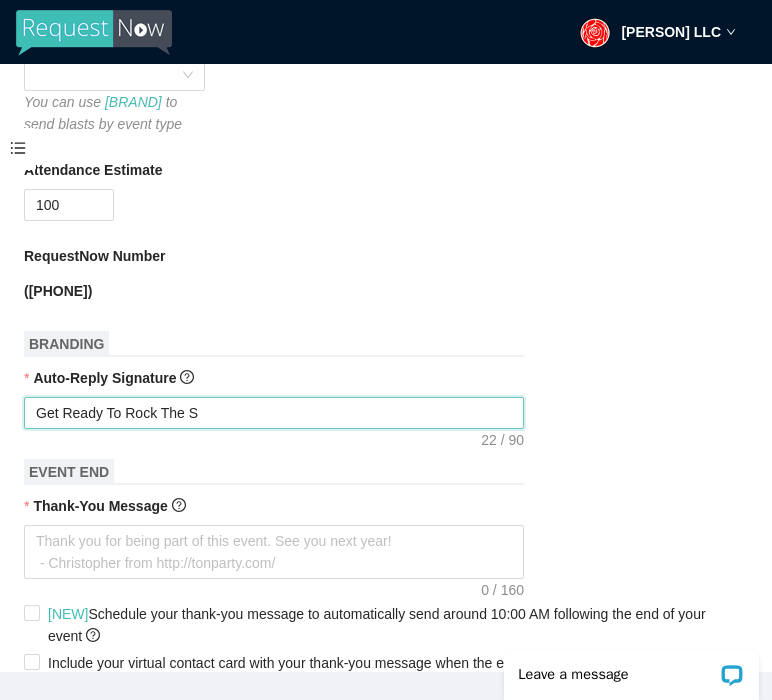 type on "Get Ready To Rock The St" 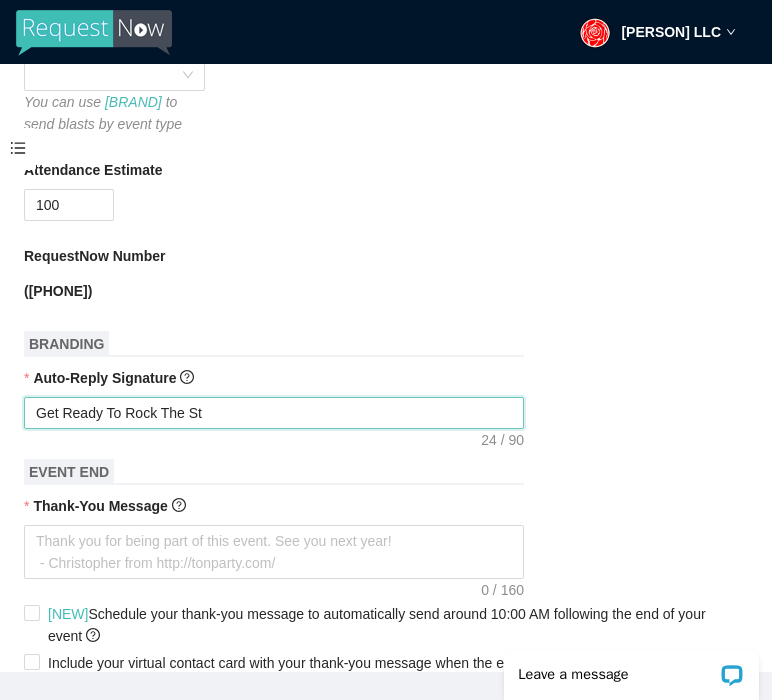 type on "Get Ready To Rock The Sta" 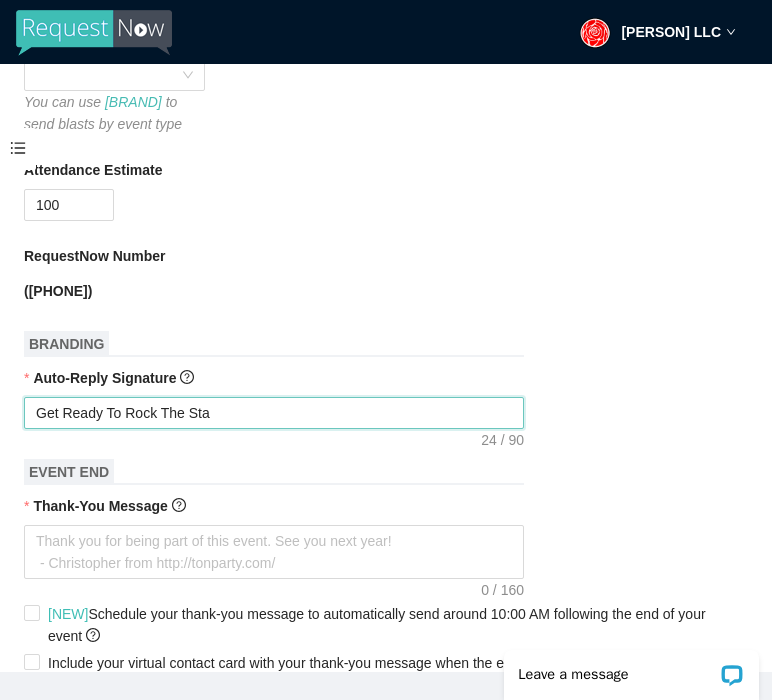 type on "Get Ready To Rock The Stag" 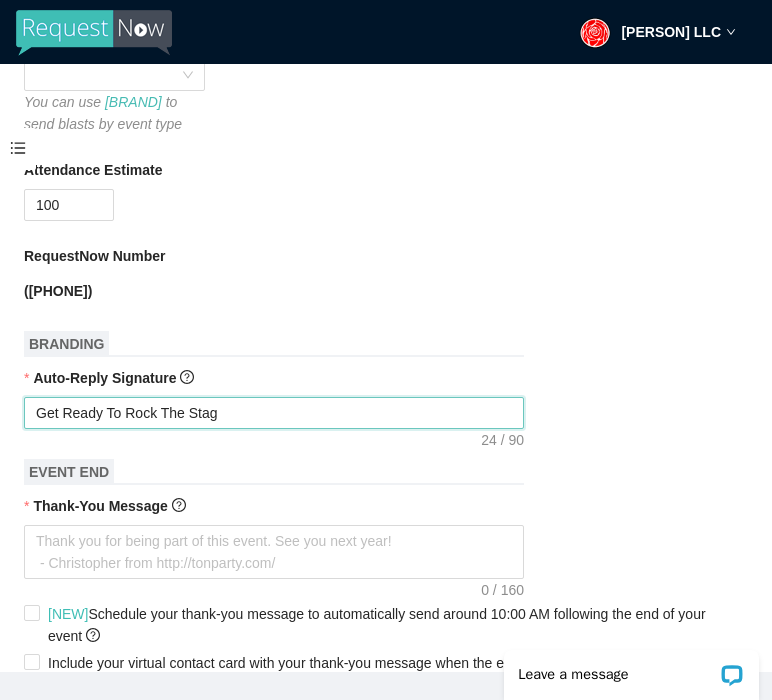 type on "Get Ready To Rock The Stage" 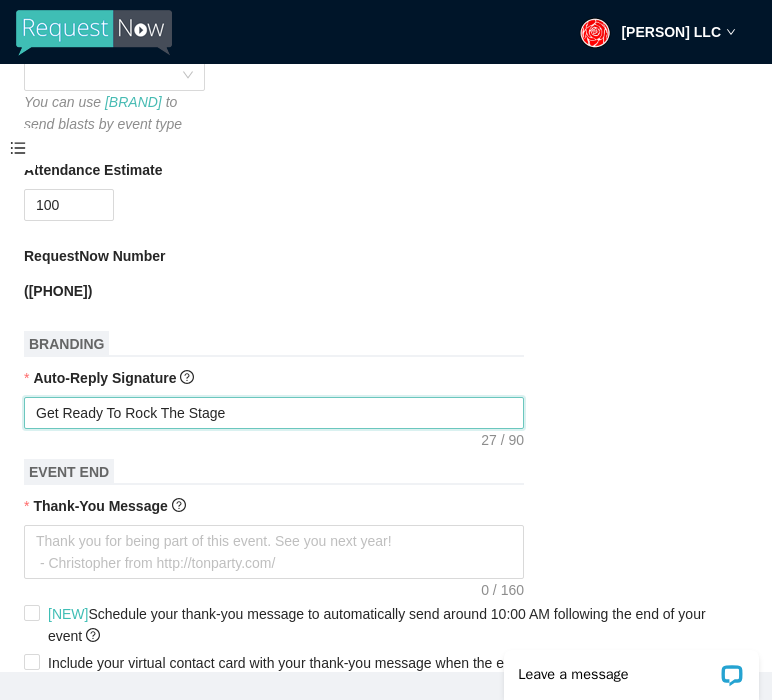 type on "Get Ready To Rock The Stage" 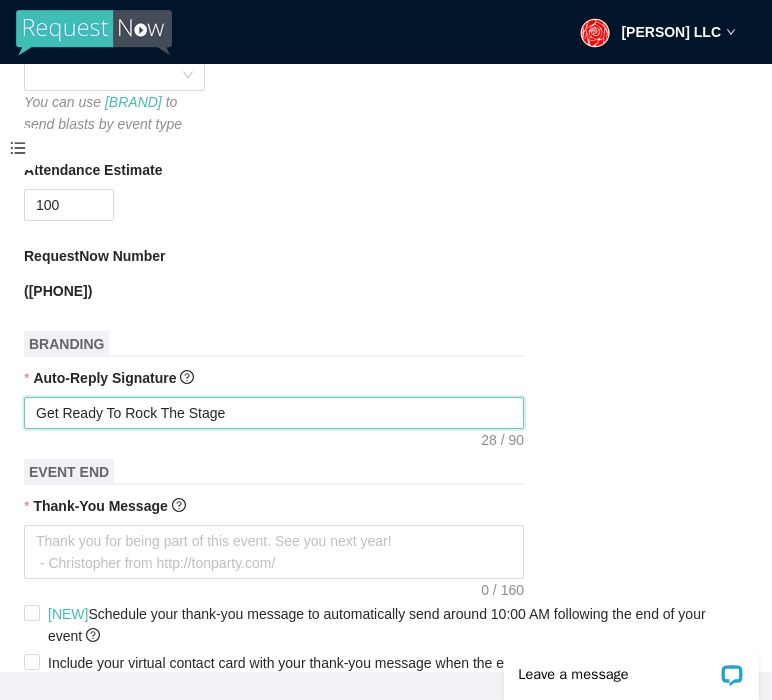 type on "Get Ready To Rock The Stage" 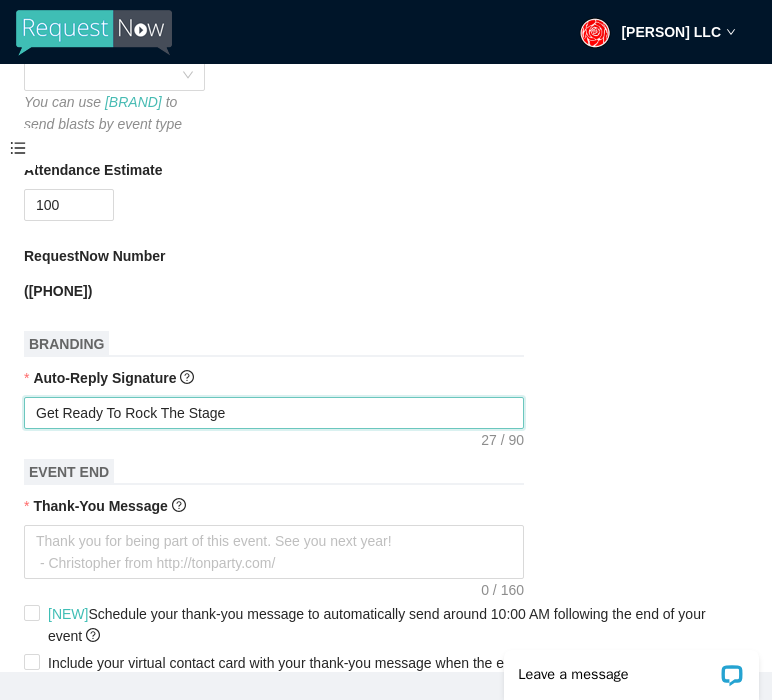 type on "Get Ready To Rock The Stage!" 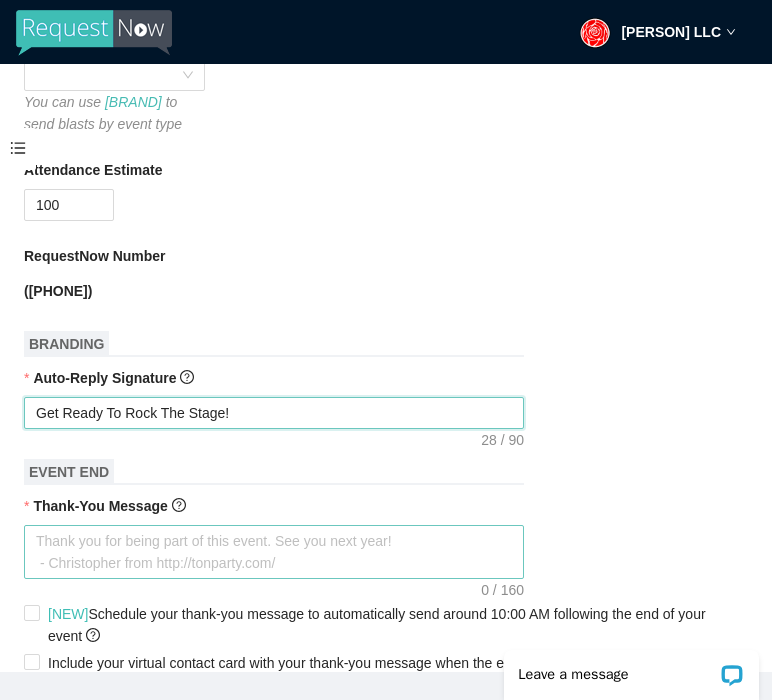 type on "Get Ready To Rock The Stage!" 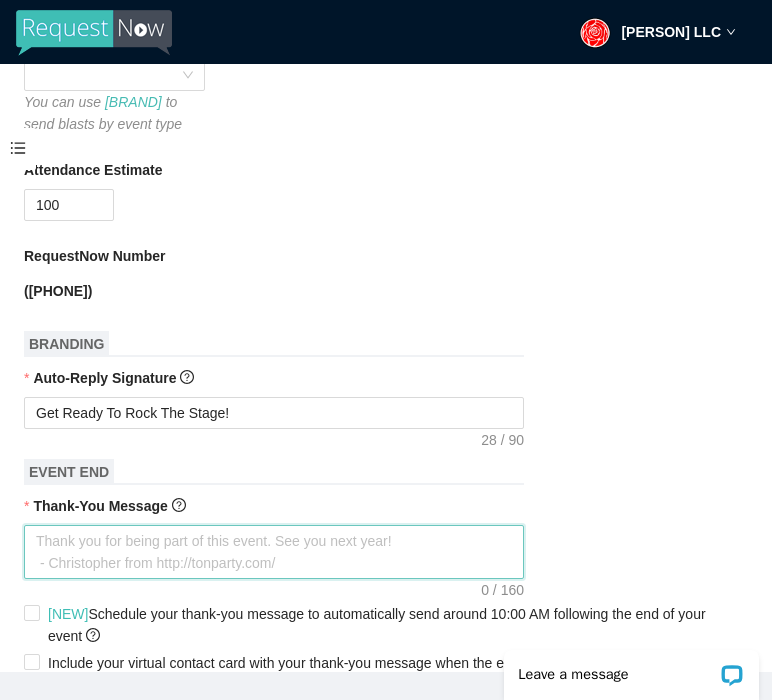 click on "Thank-You Message" at bounding box center [274, 552] 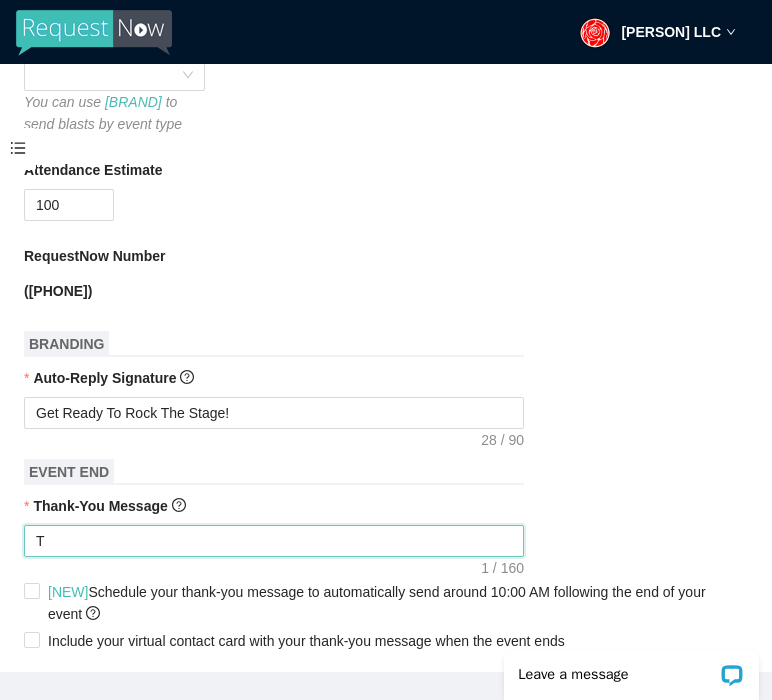 type on "Th" 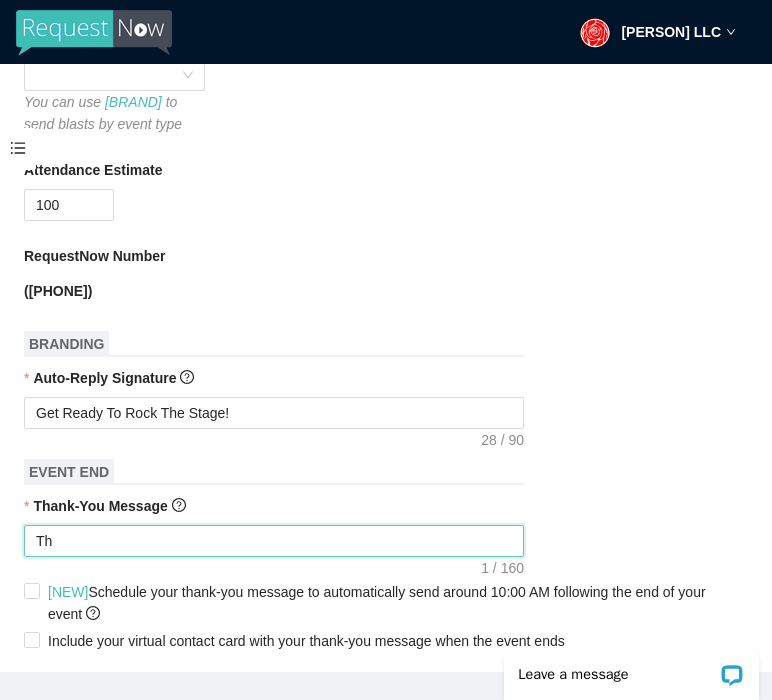type on "Tha" 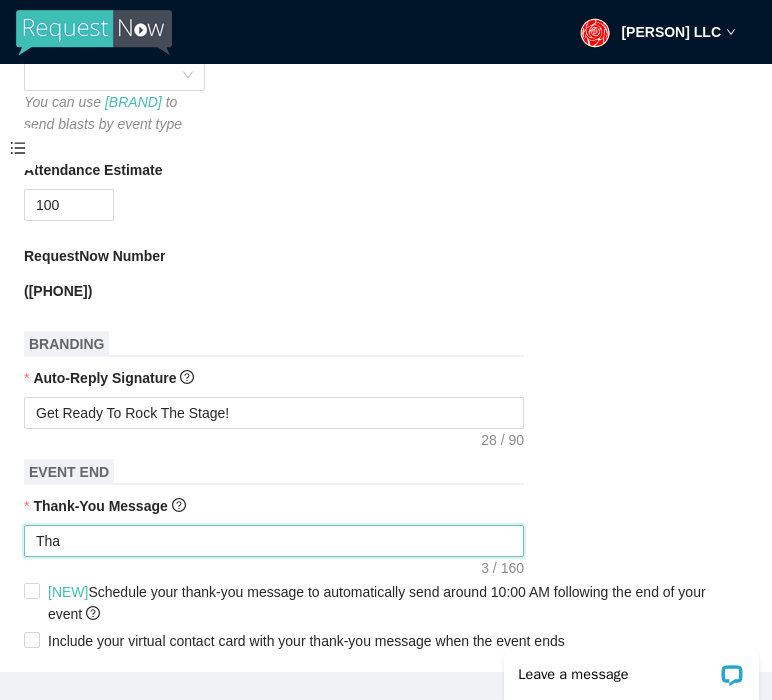 type on "Than" 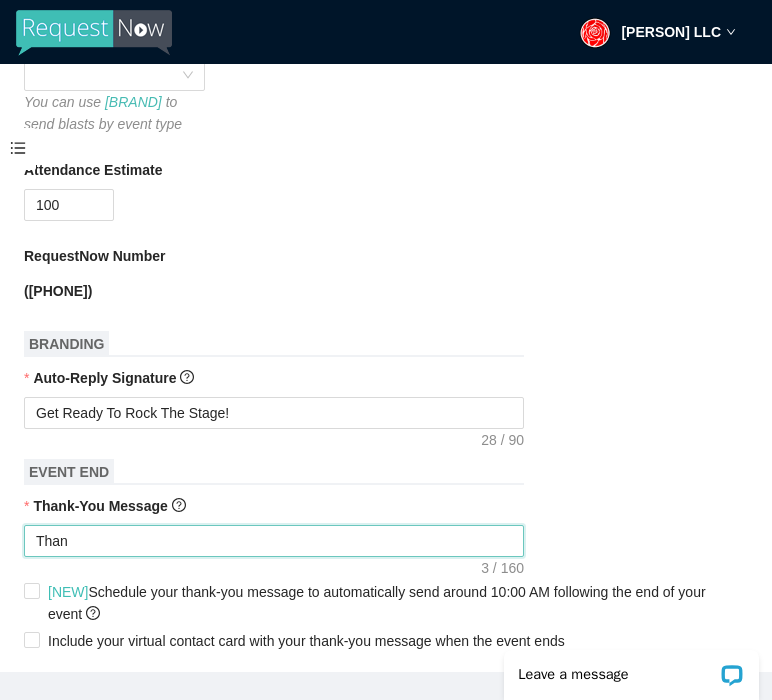 type on "Thank" 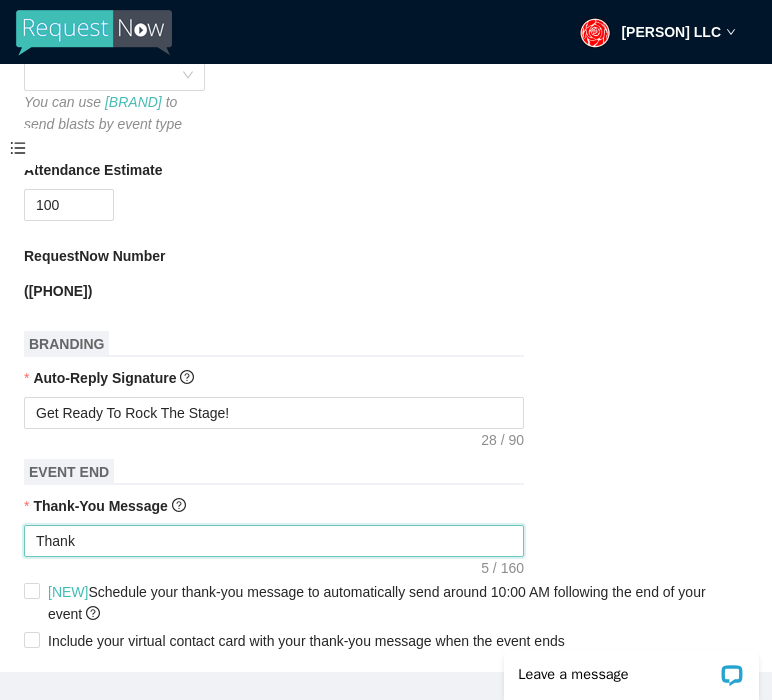 type on "Thanks" 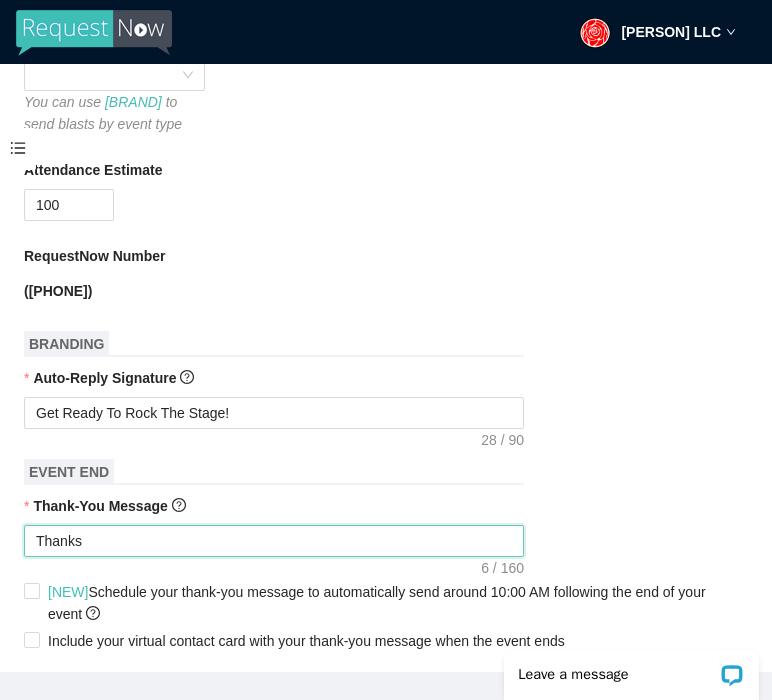type on "Thanks" 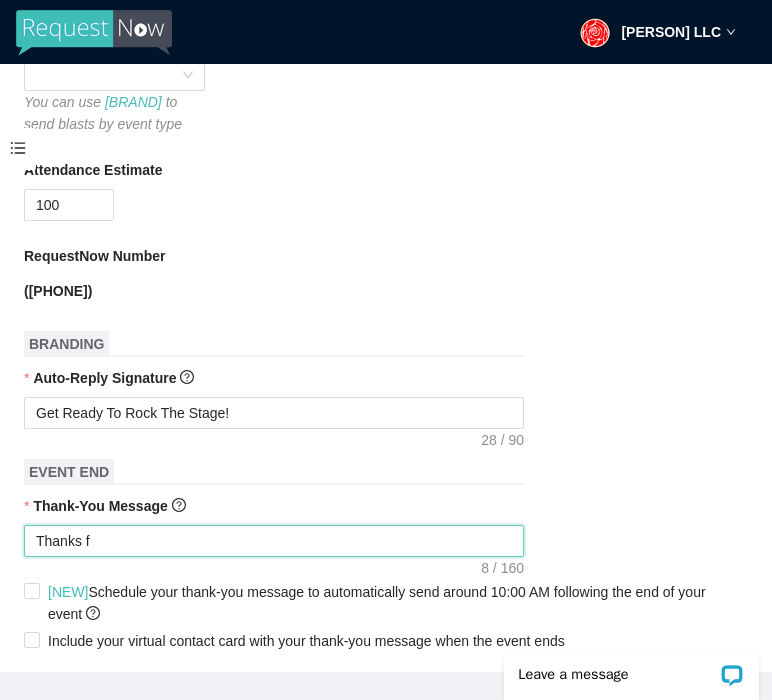 type on "Thanks fo" 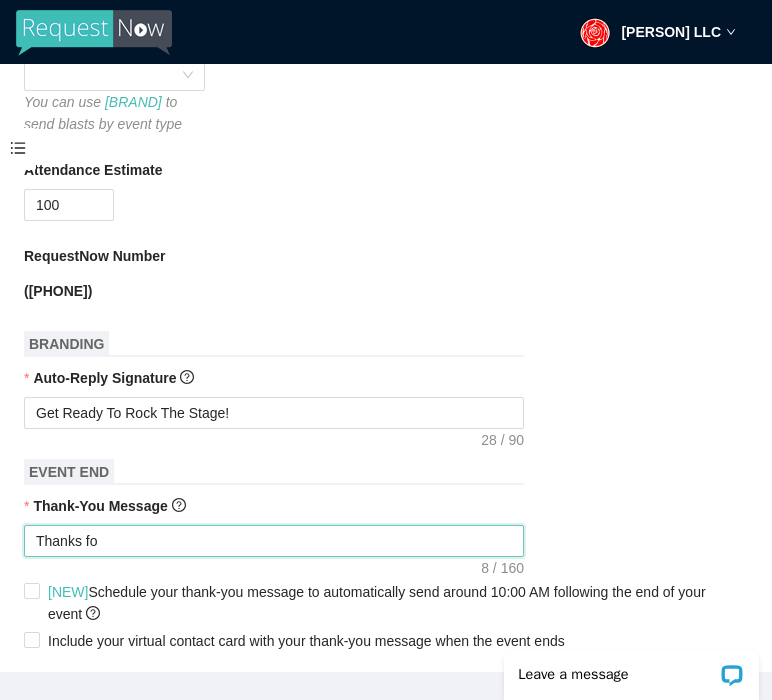 type on "Thanks for" 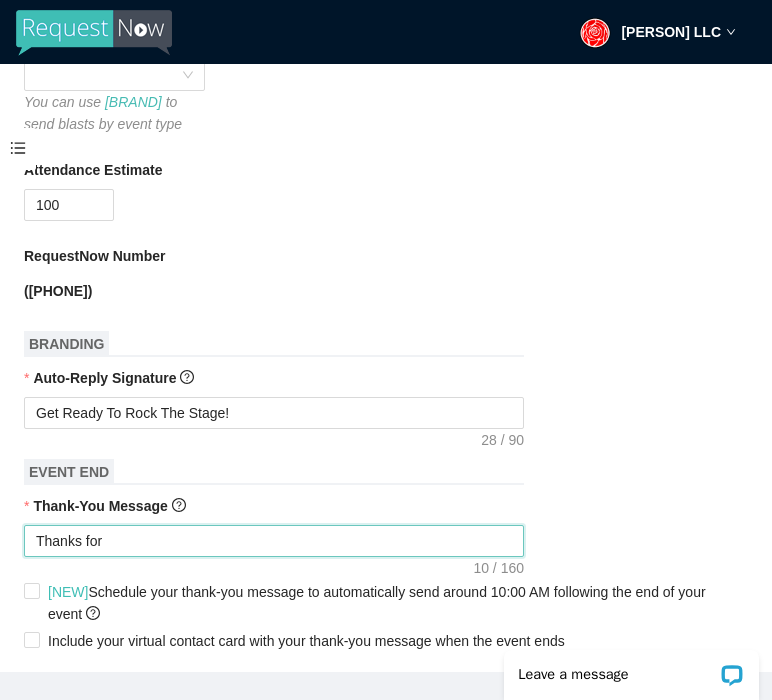 type on "Thanks for" 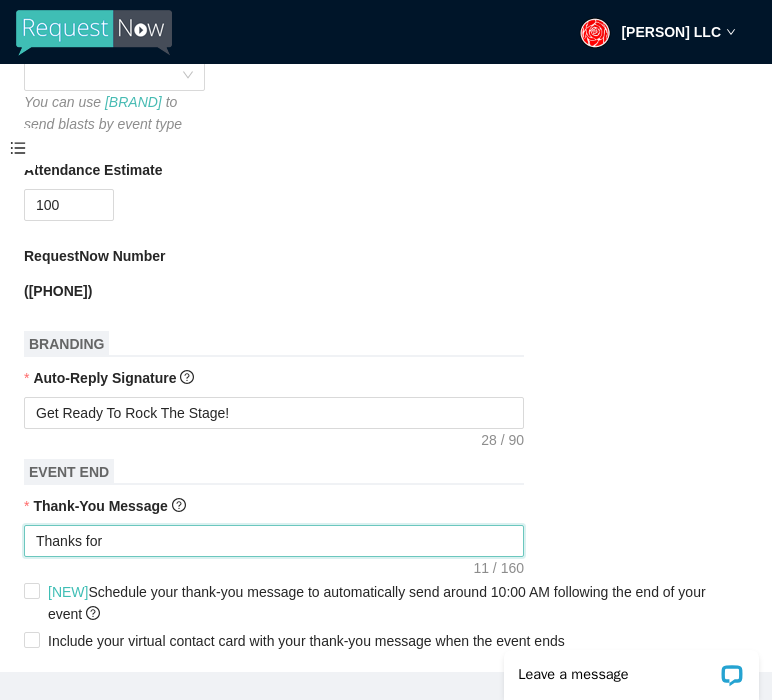 type on "Thanks for c" 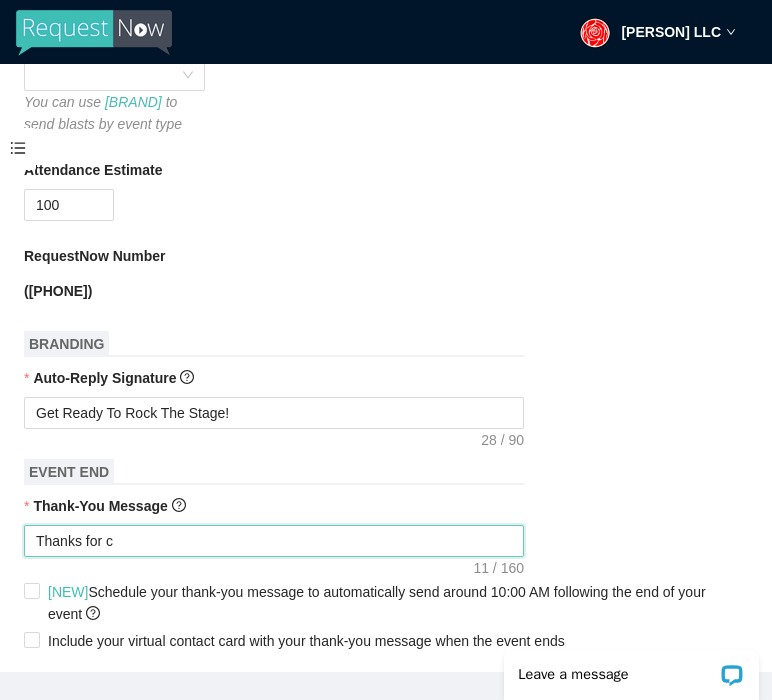 type on "Thanks for co" 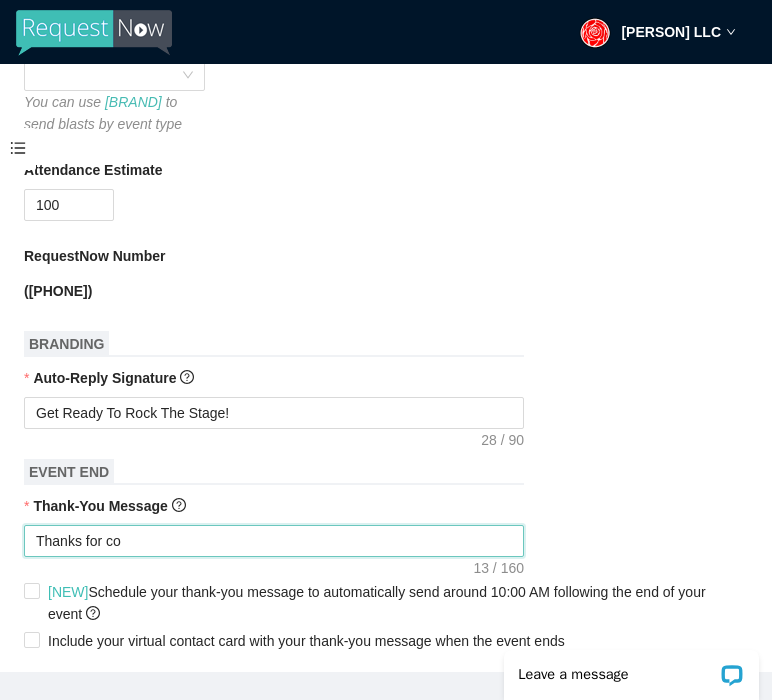 type on "Thanks for com" 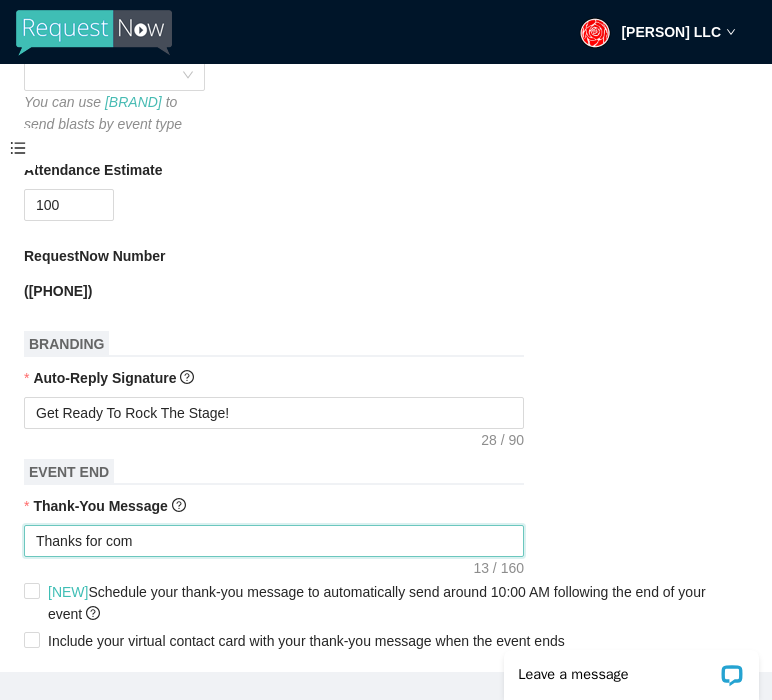 type on "Thanks for comi" 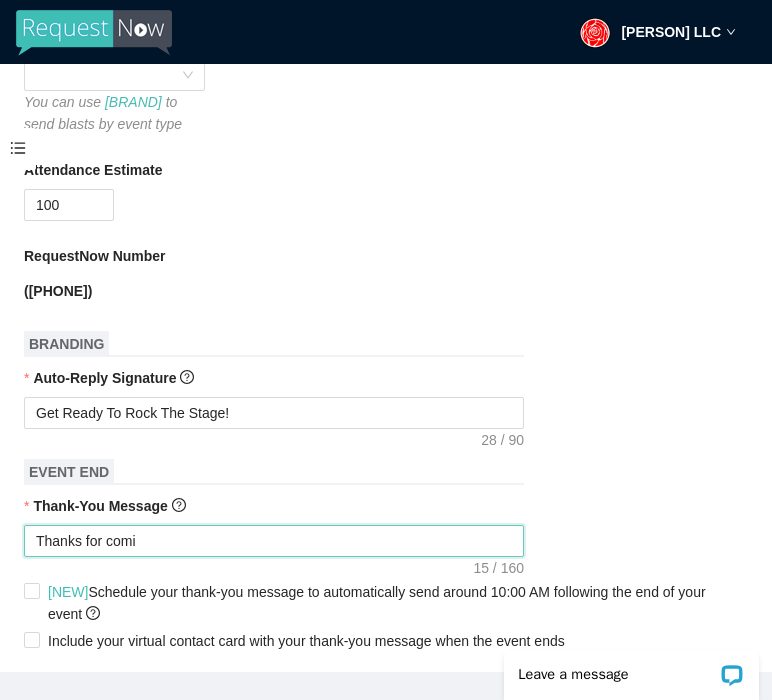 type on "Thanks for comin" 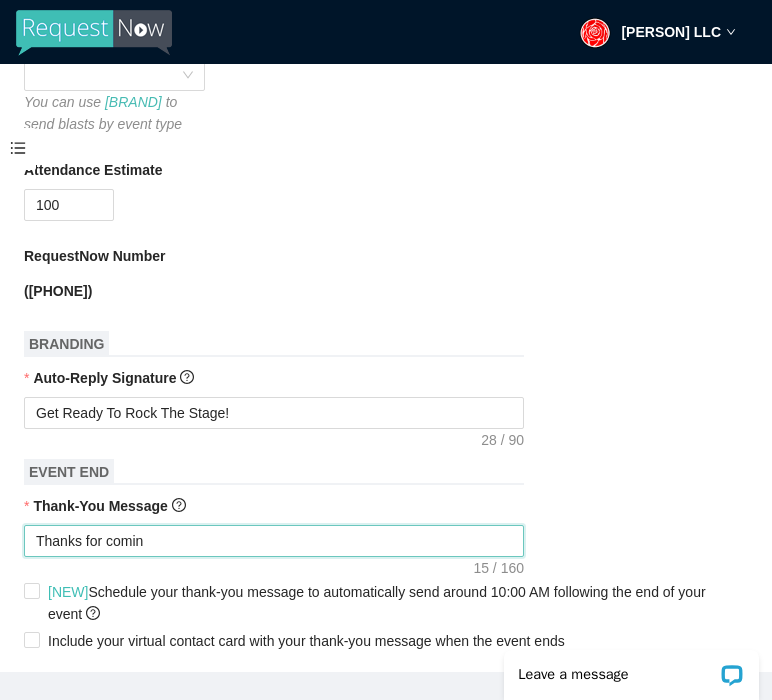 type on "Thanks for coming" 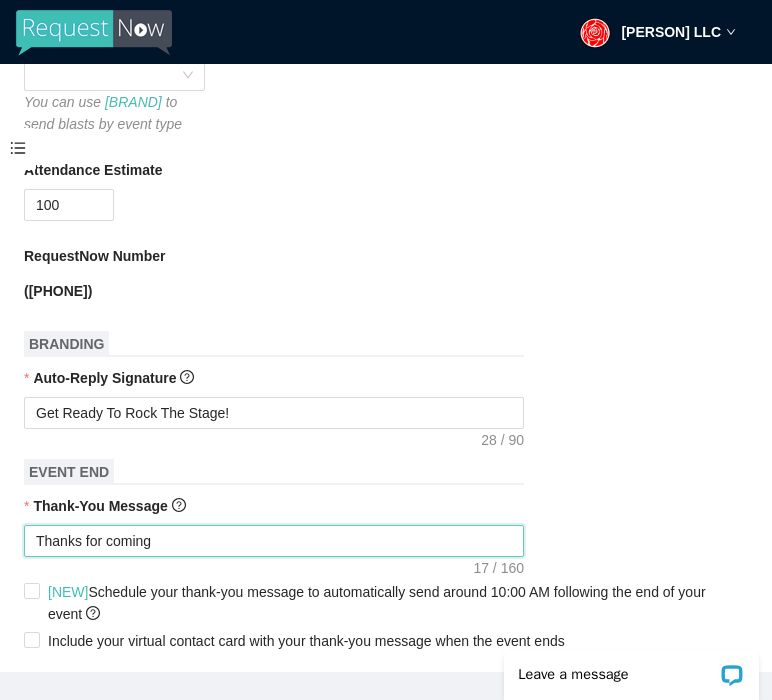 type on "Thanks for coming" 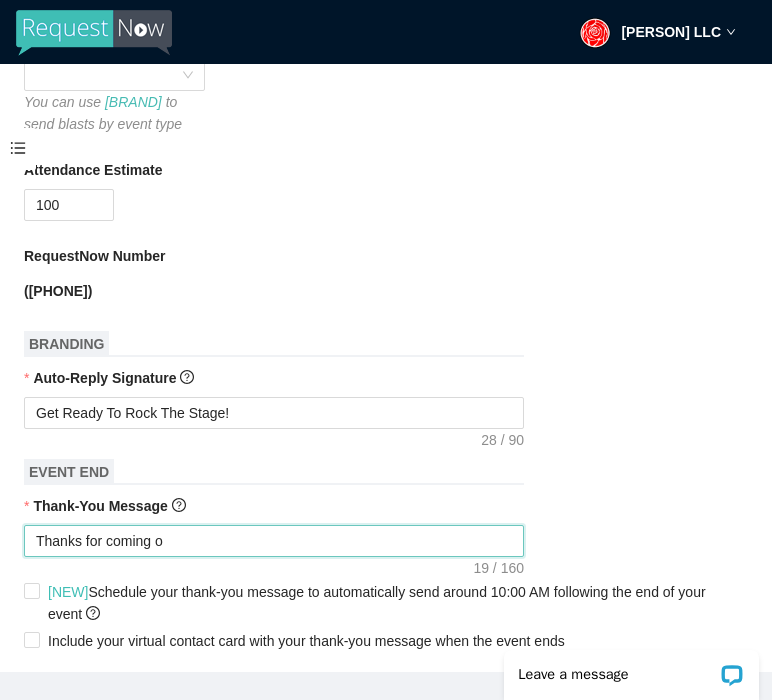 type on "Thanks for coming out to k" 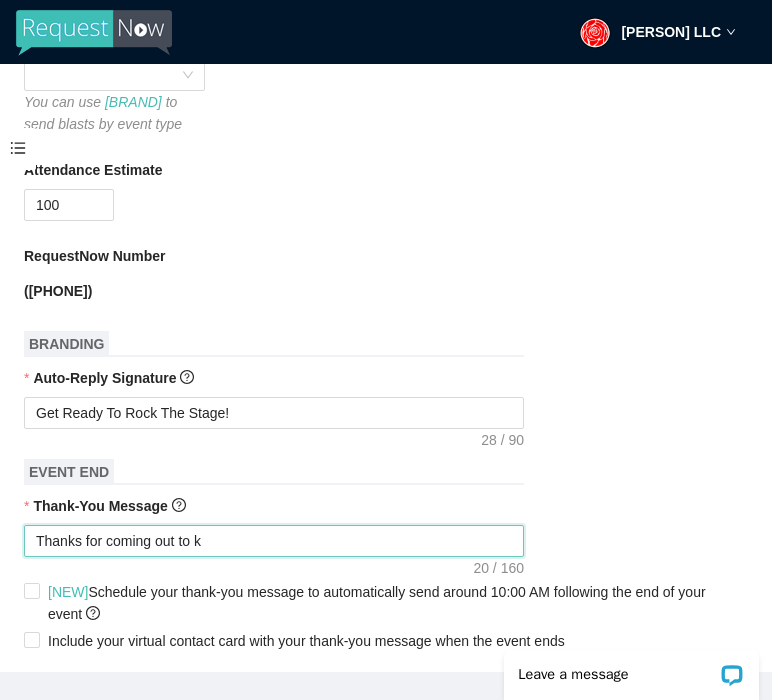 type on "Thanks for coming out" 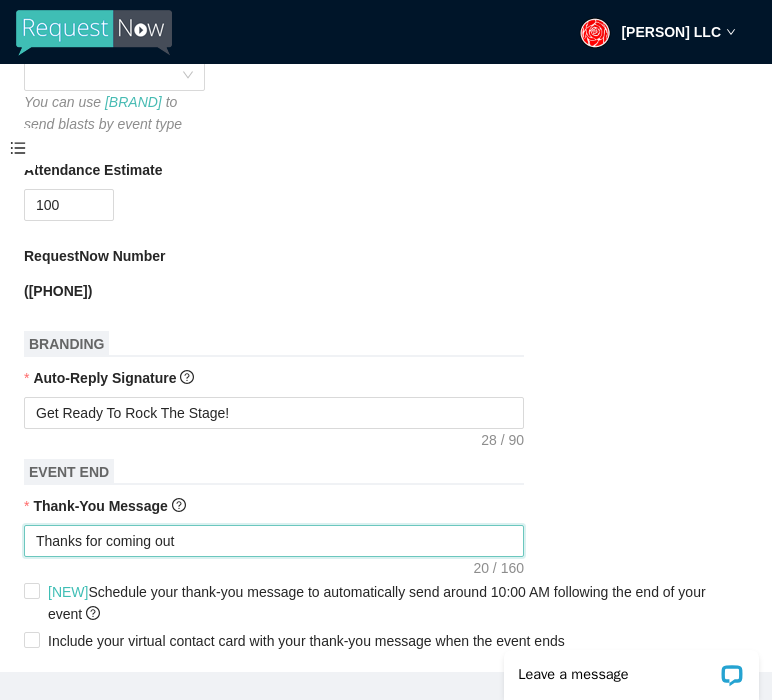 type on "Thanks for coming out" 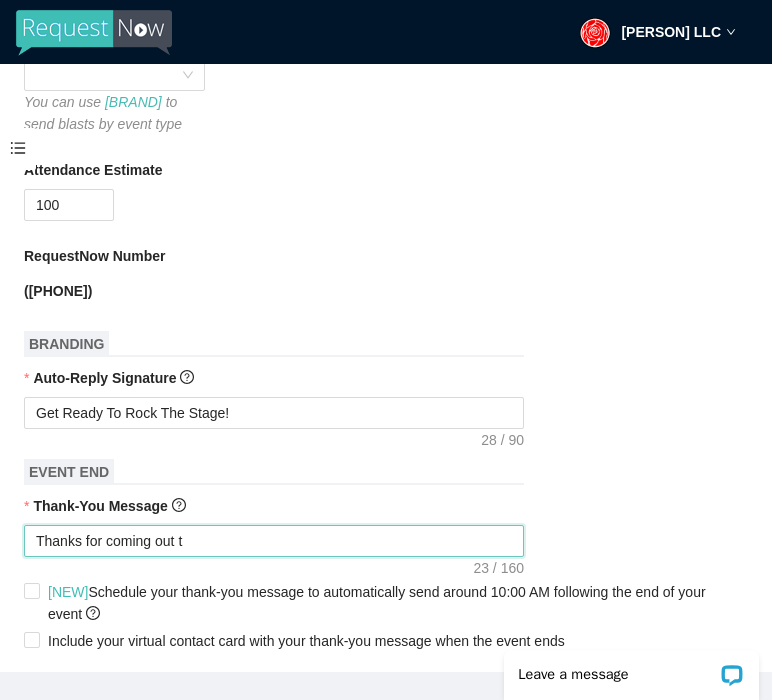 type on "Thanks for coming out to" 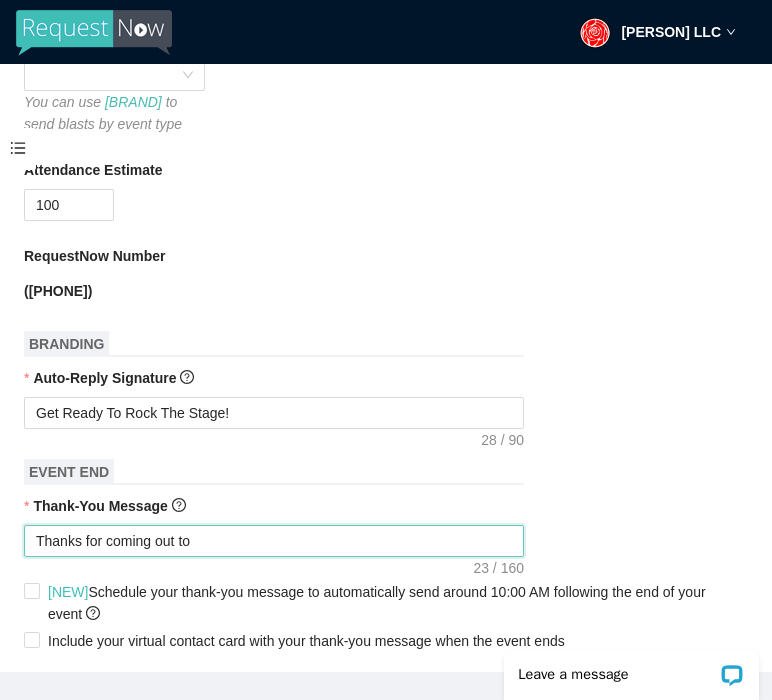 type on "Thanks for coming out to" 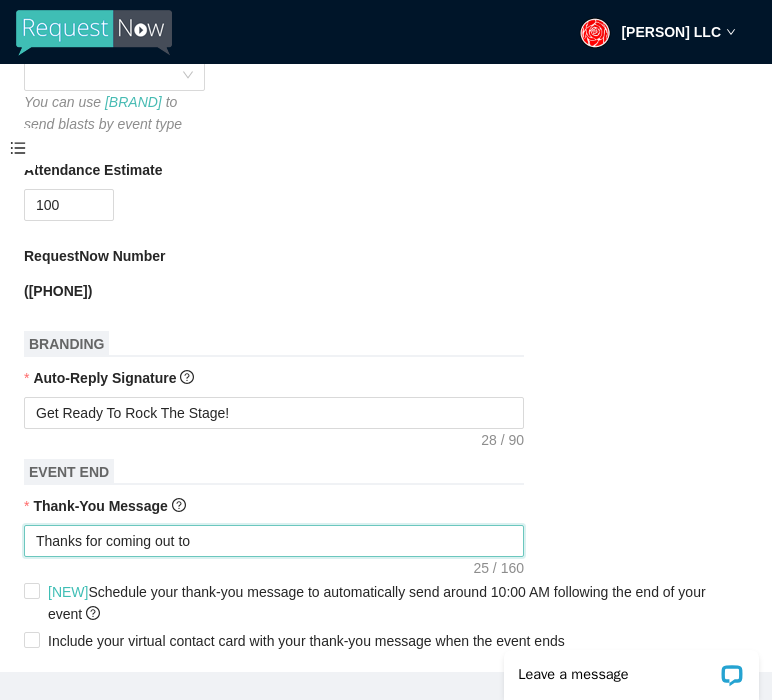 type on "Thanks for coming out to k" 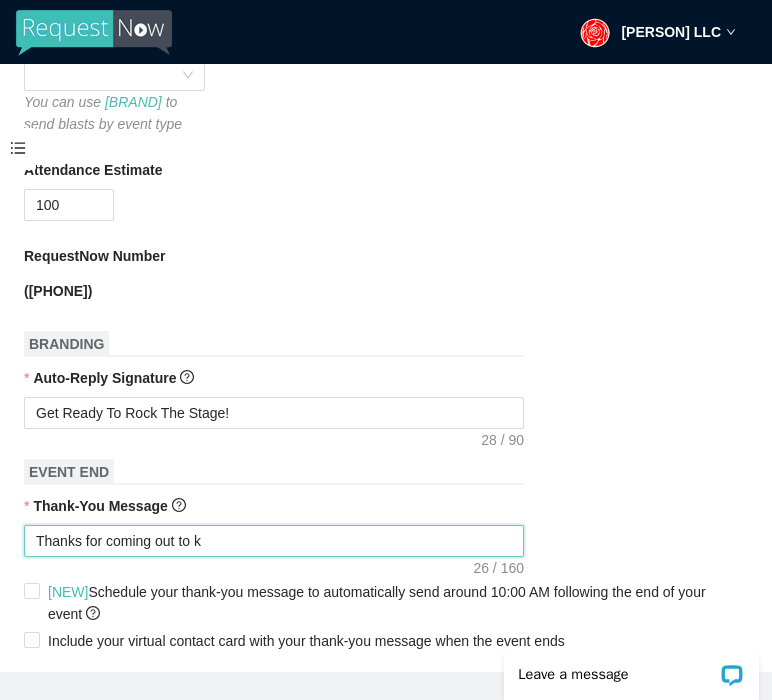 type on "Thanks for coming out to ka" 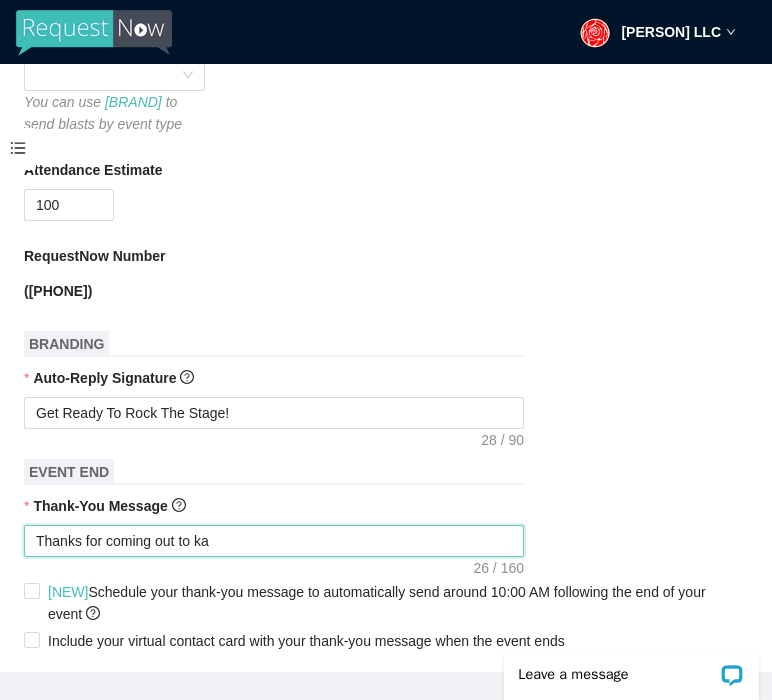 type on "Thanks for coming out to kar" 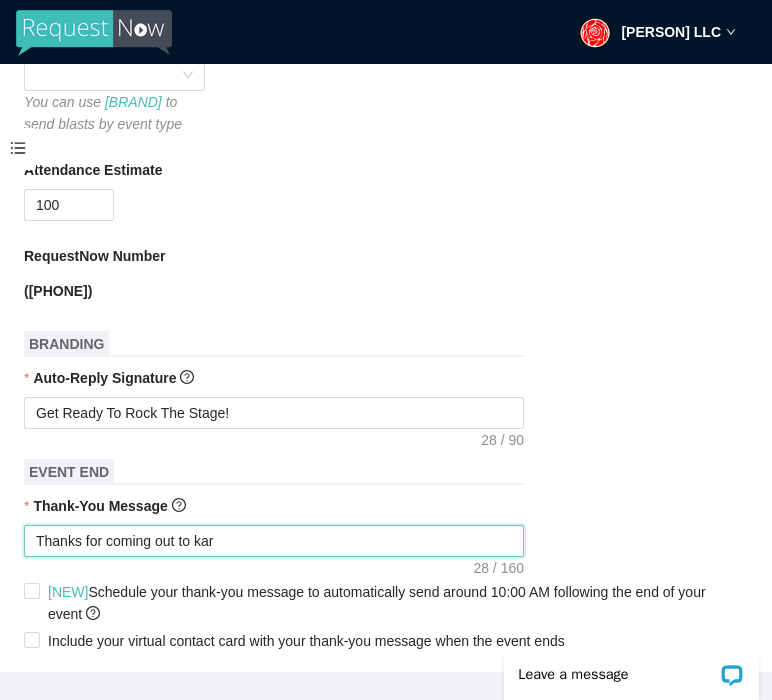 type on "Thanks for coming out to kara" 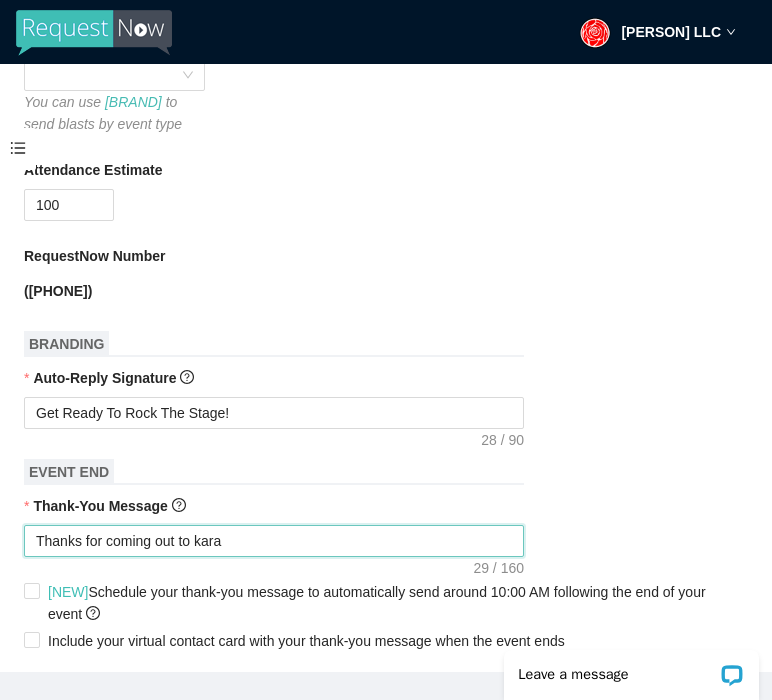 type on "Thanks for coming out to karao" 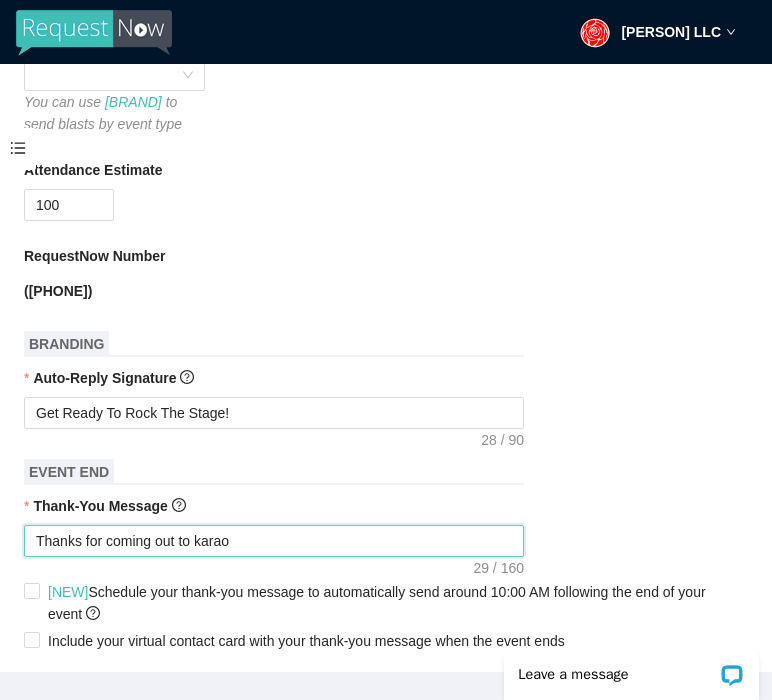 type on "Thanks for coming out to karaok" 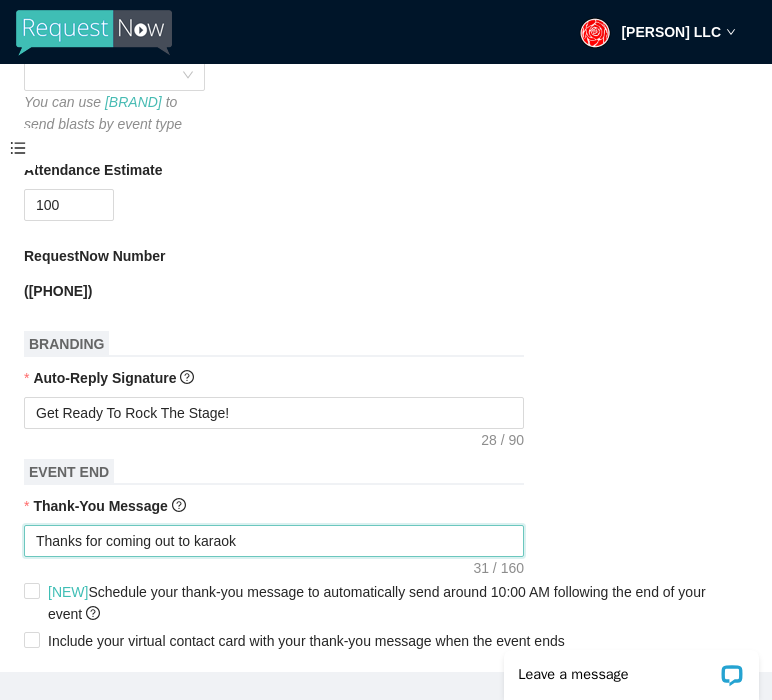 type on "Thanks for coming out to karaoke" 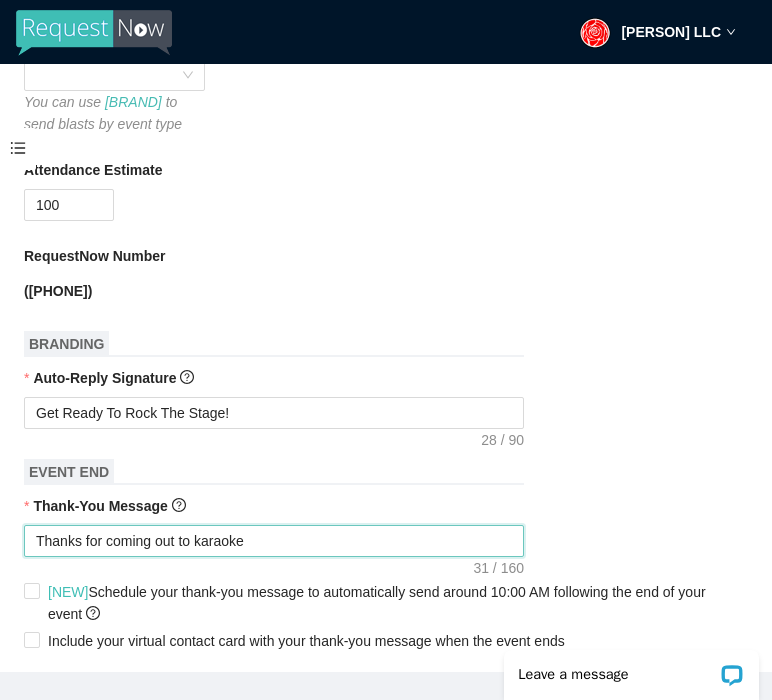 type on "Thanks for coming out to karaoke" 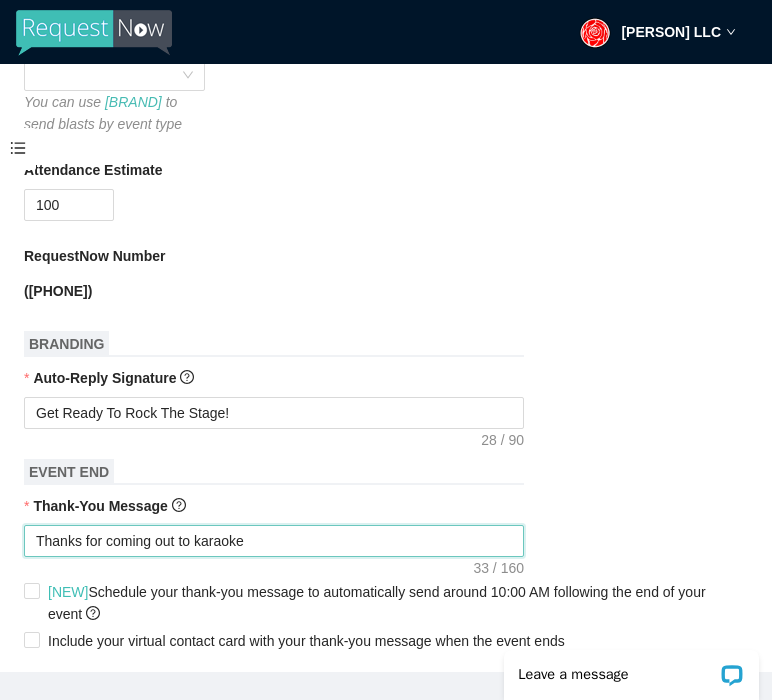 type on "Thanks for coming out to karaoke A" 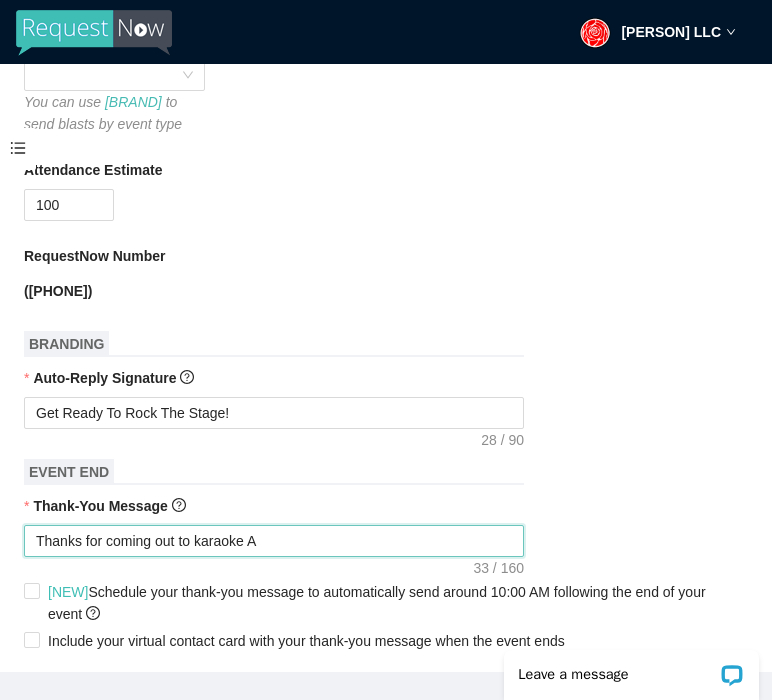 type on "Thanks for coming out to karaoke At" 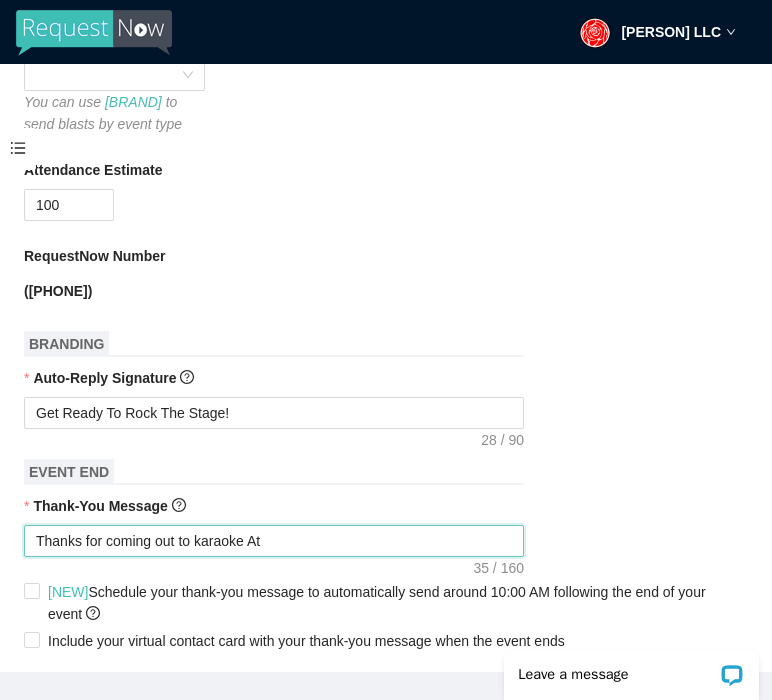 type on "Thanks for coming out to karaoke At" 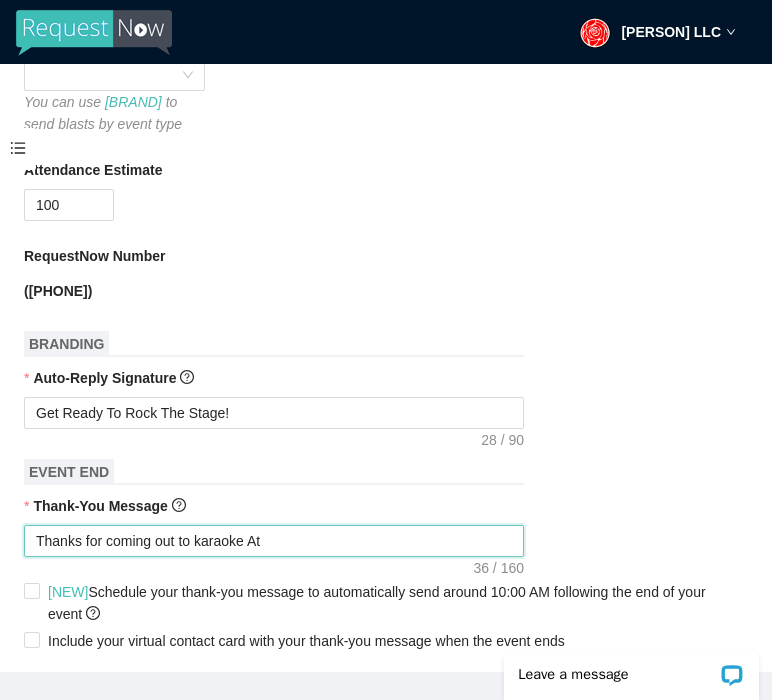 type on "Thanks for coming out to karaoke At Th" 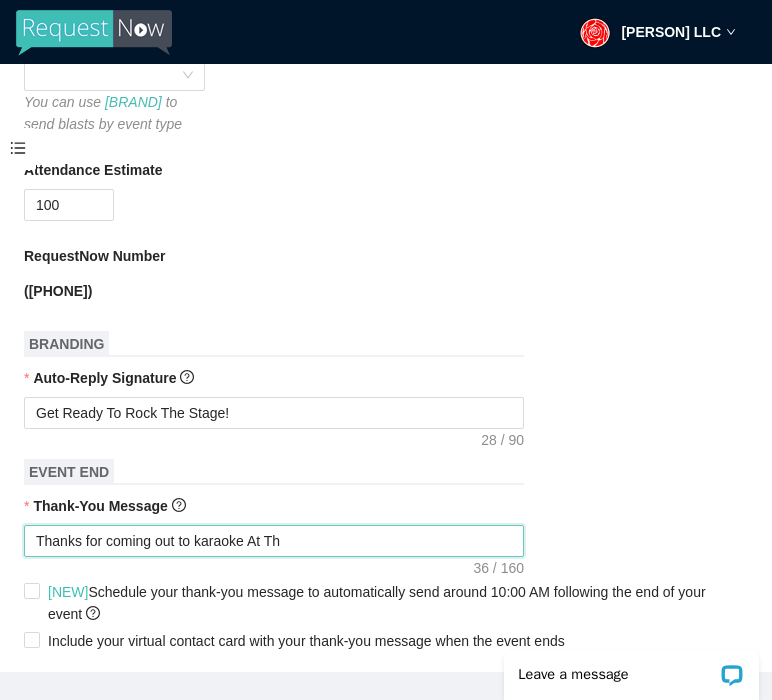 type on "Thanks for coming out to karaoke At Th" 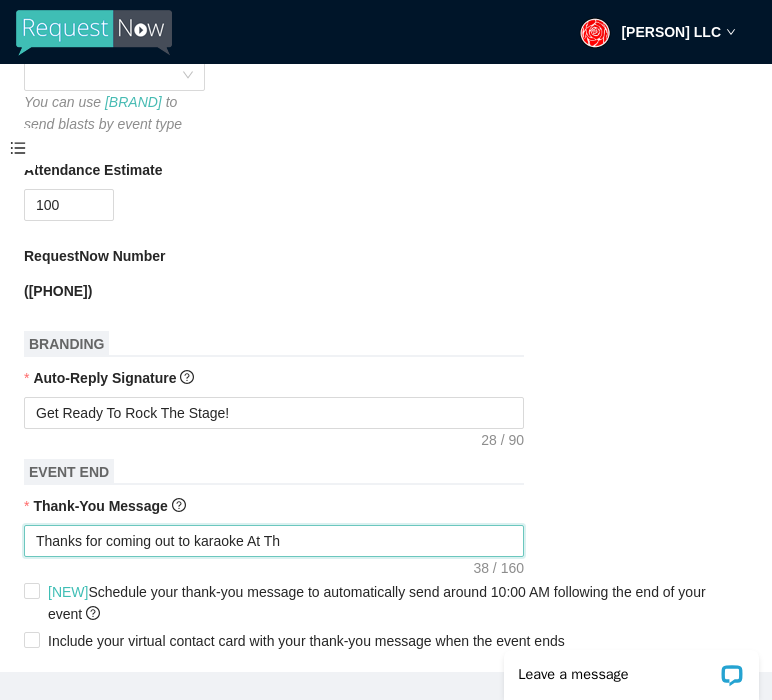 type on "Thanks for coming out to karaoke At The" 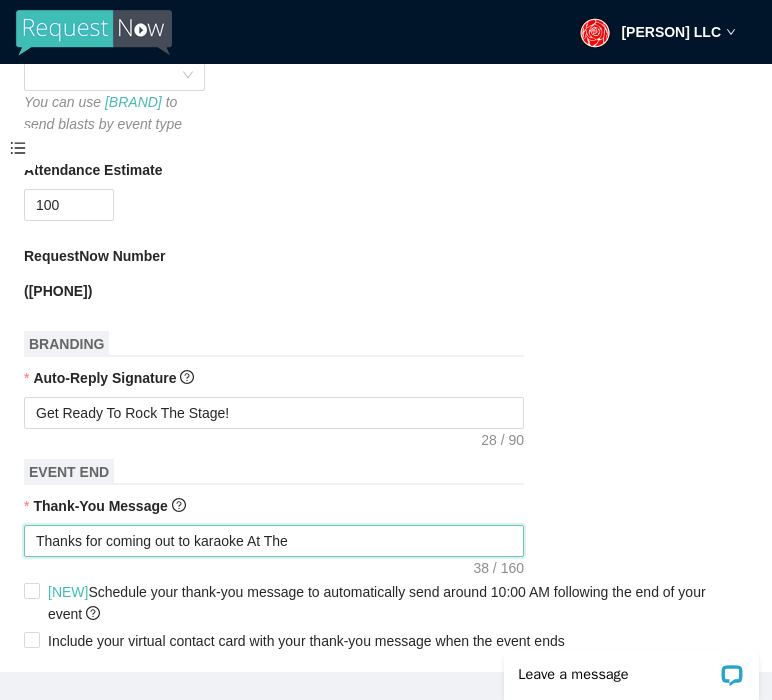 type on "Thanks for coming out to karaoke At The" 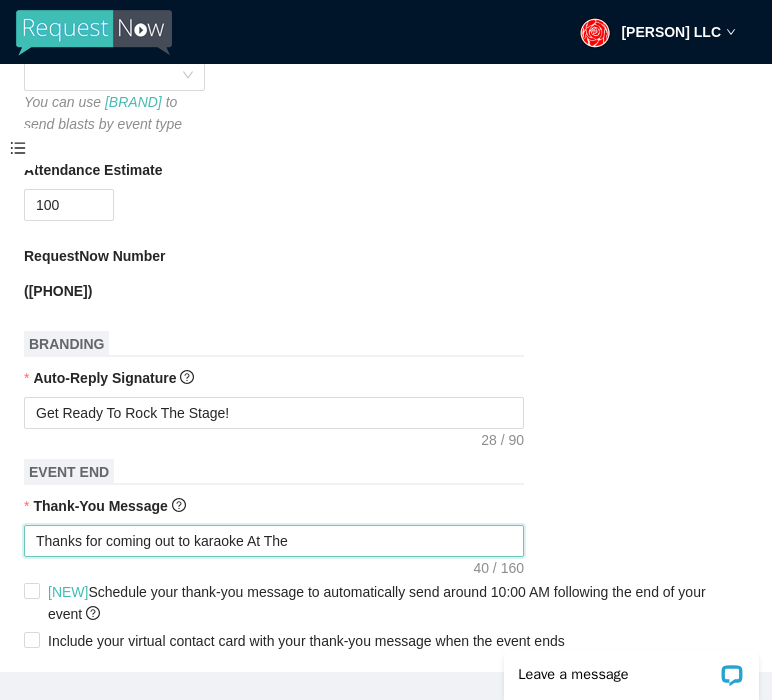 type on "Thanks for coming out to karaoke At The N" 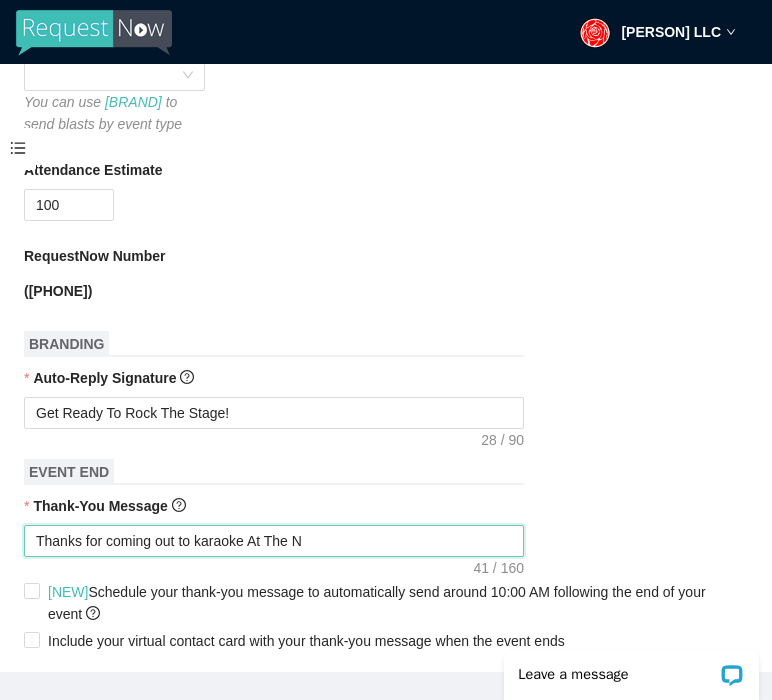 type on "Thanks for coming out to karaoke At The Nick" 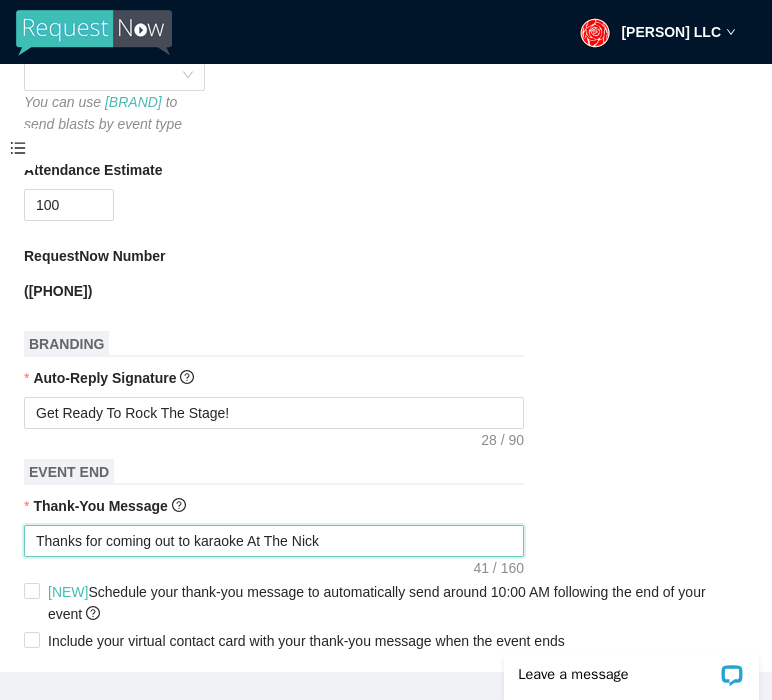 type on "Thanks for coming out to karaoke At The Nic" 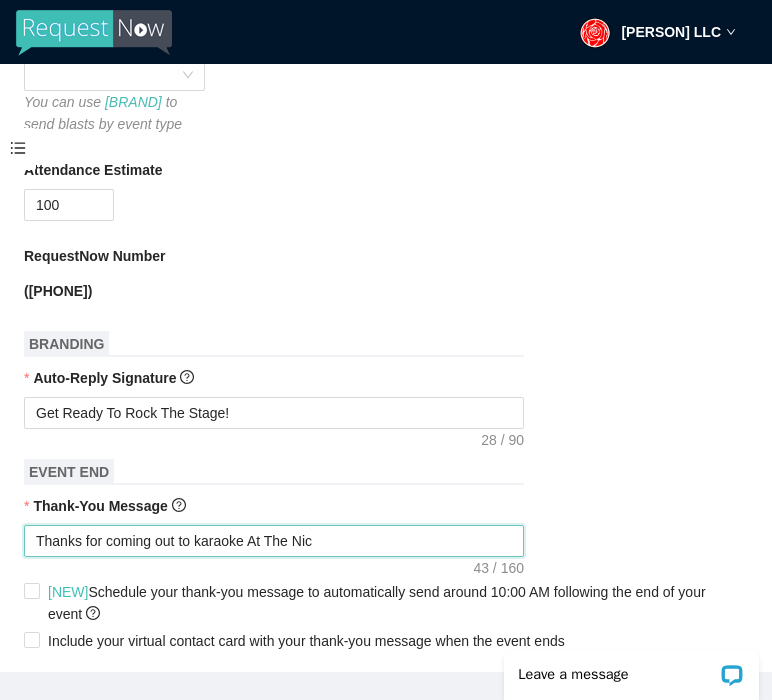 type on "Thanks for coming out to karaoke At The Nick" 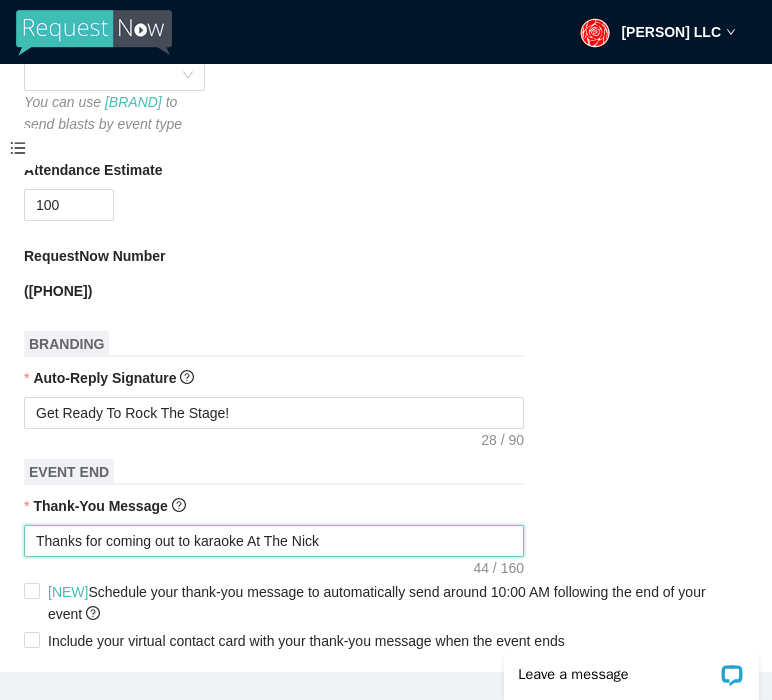 type on "Thanks for coming out to karaoke At The Nick" 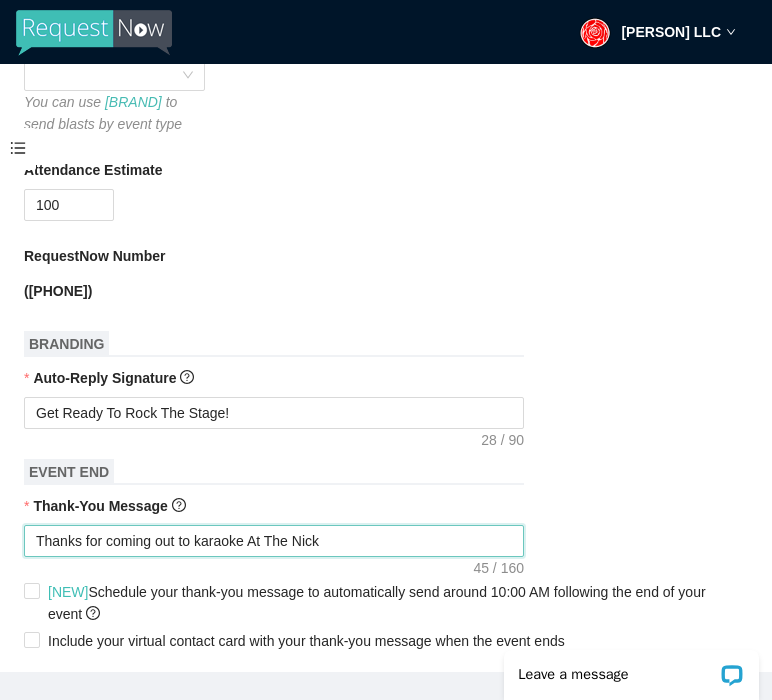 type on "Thanks for coming out to karaoke At The Nick" 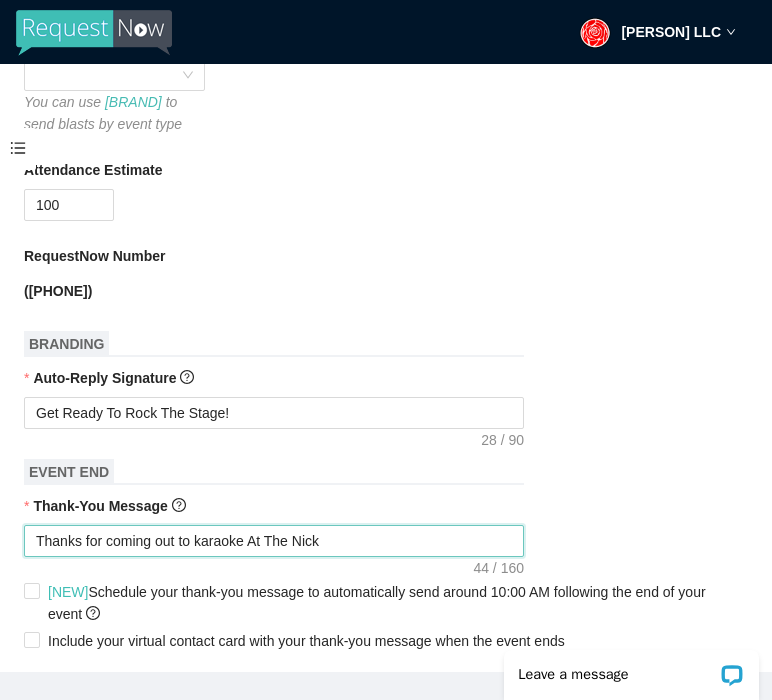 type on "Thanks for coming out to karaoke At The Nick!" 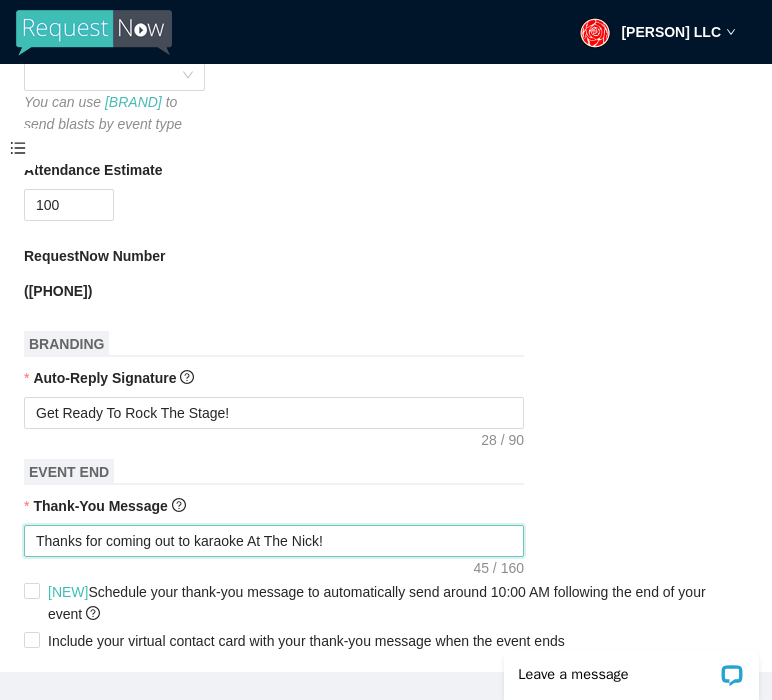 click on "Thanks for coming out to karaoke At The Nick!" at bounding box center (274, 541) 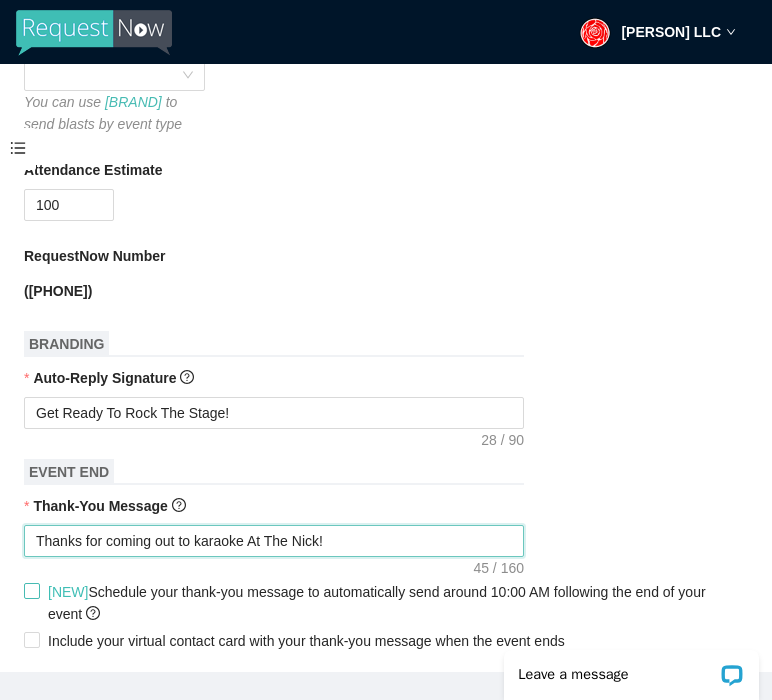 type on "Thanks for coming out to karaoke at The Nick!" 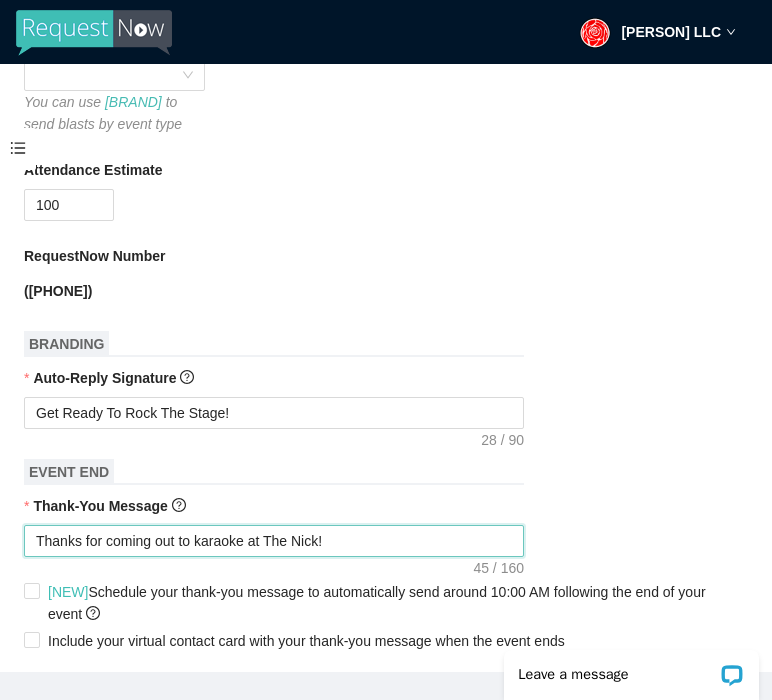 click on "Thanks for coming out to karaoke at The Nick!" at bounding box center [274, 541] 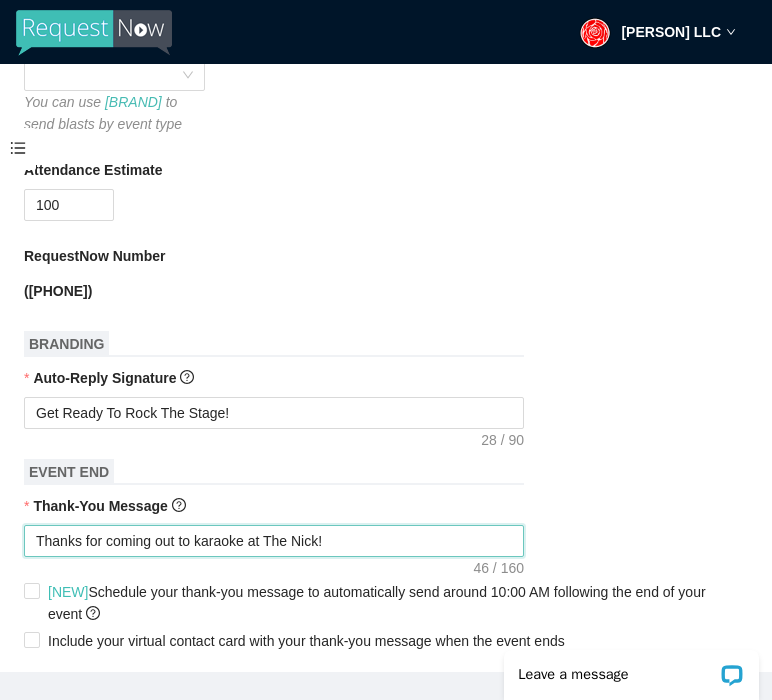 type on "Thanks for coming out to karaoke at The Nick! e" 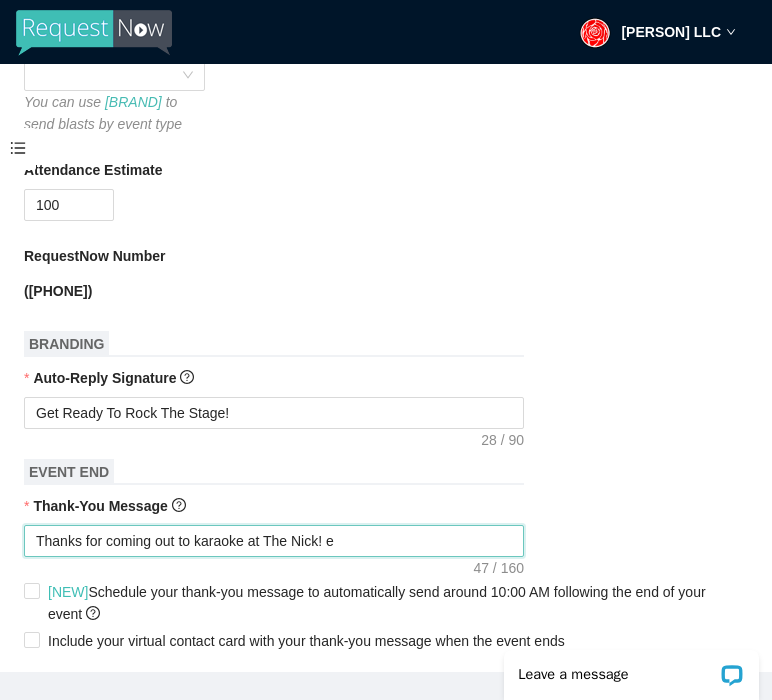type on "Thanks for coming out to karaoke at The Nick! e'" 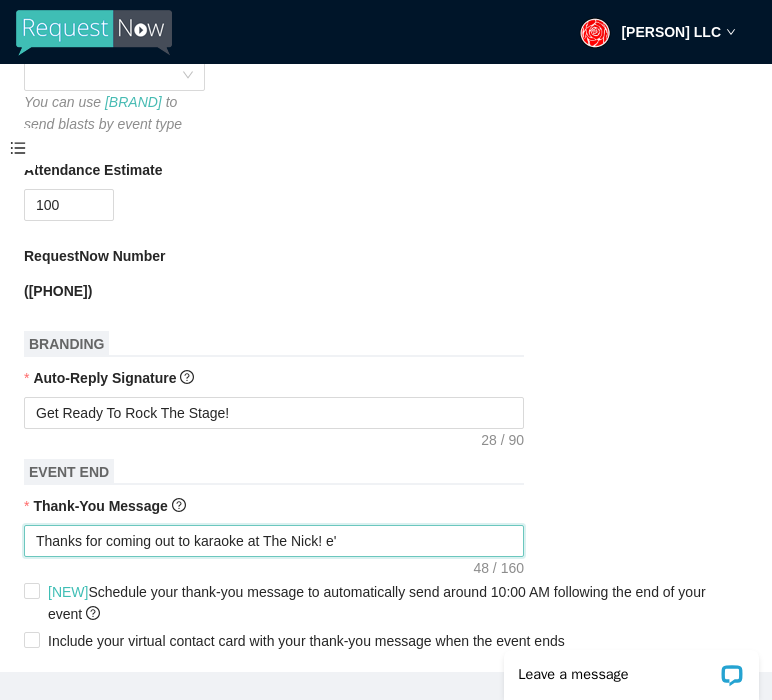type on "Thanks for coming out to karaoke at The Nick! e" 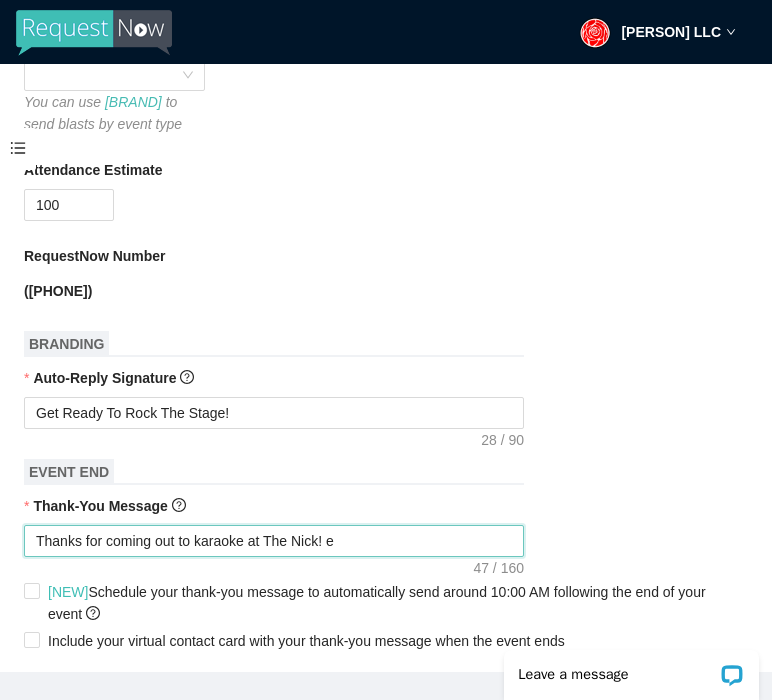 type on "Thanks for coming out to karaoke at The Nick!" 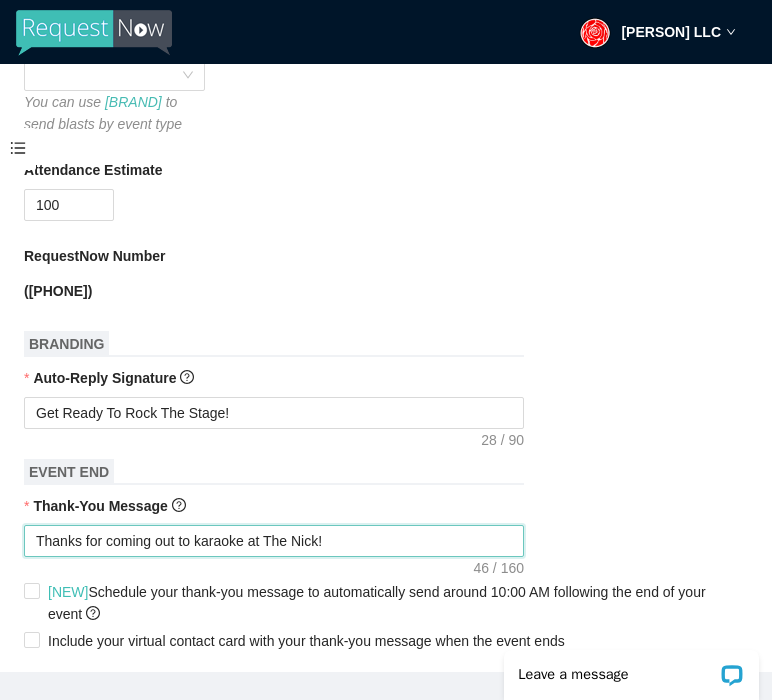 type on "Thanks for coming out to karaoke at The Nick! w" 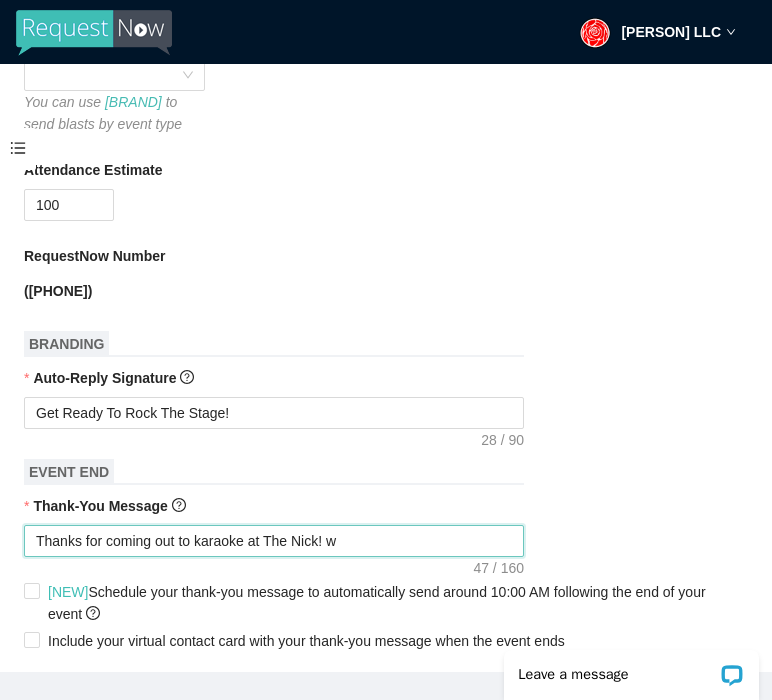 type on "Thanks for coming out to karaoke at The Nick!" 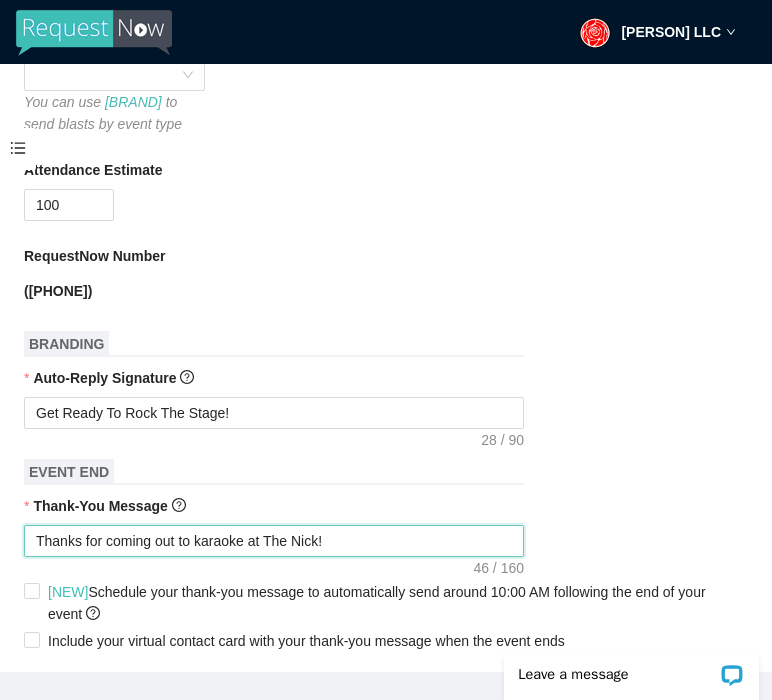 type on "Thanks for coming out to karaoke at The Nick! W" 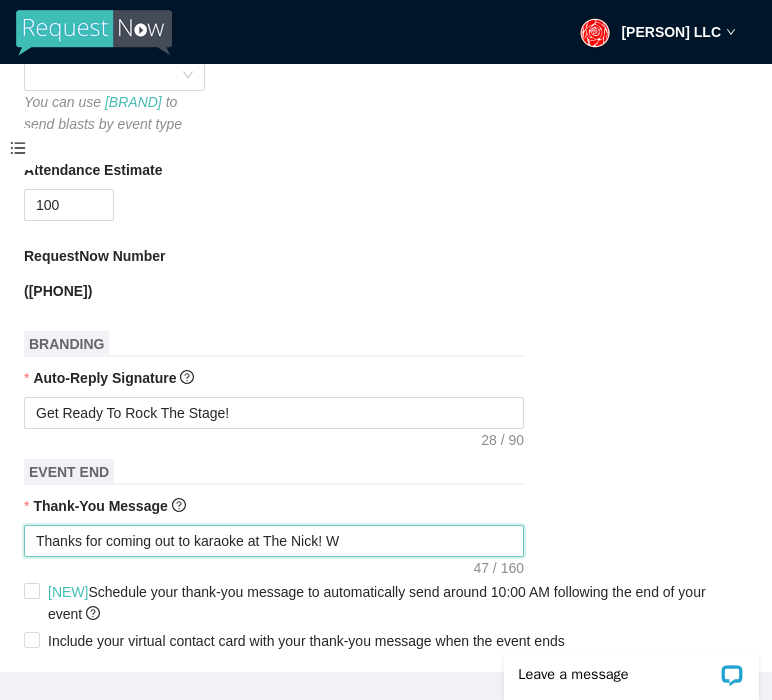 type on "Thanks for coming out to karaoke at The Nick! We" 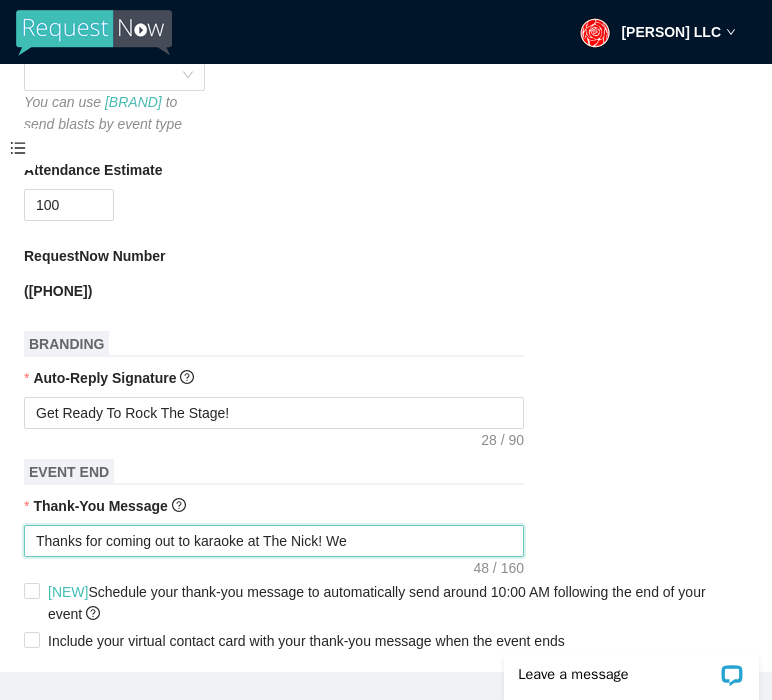 type on "Thanks for coming out to karaoke at The Nick! We'" 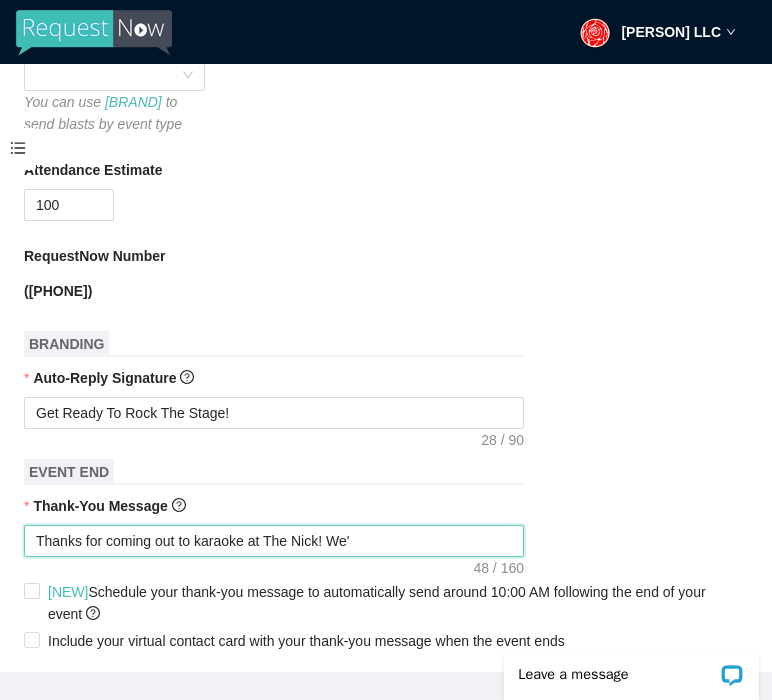 type on "Thanks for coming out to karaoke at The Nick! We'l" 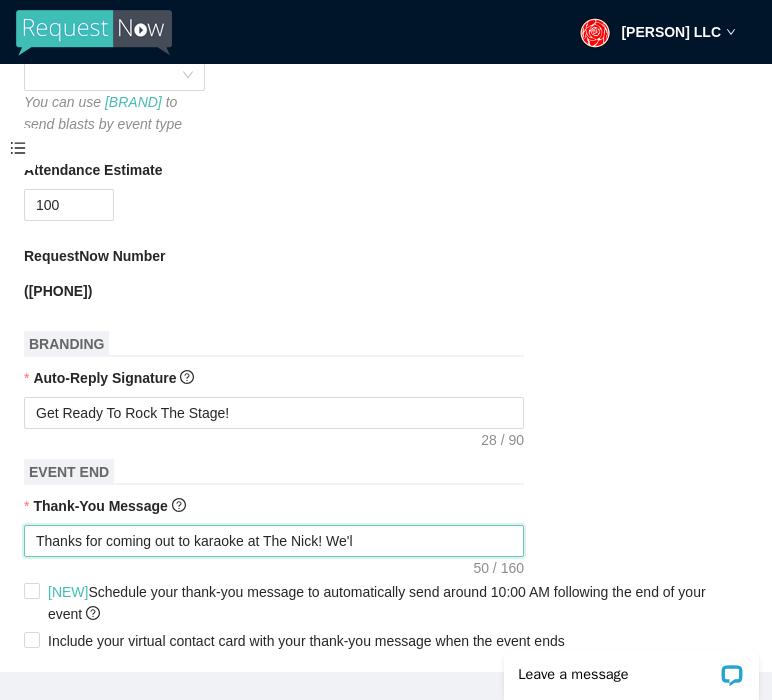 type on "Thanks for coming out to karaoke at The Nick! We'll" 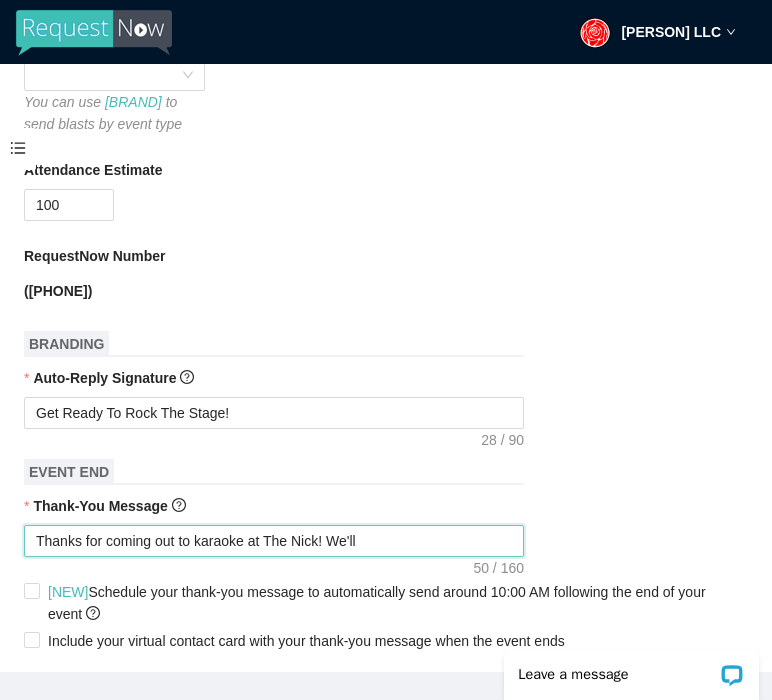 type on "Thanks for coming out to karaoke at The Nick! We'll" 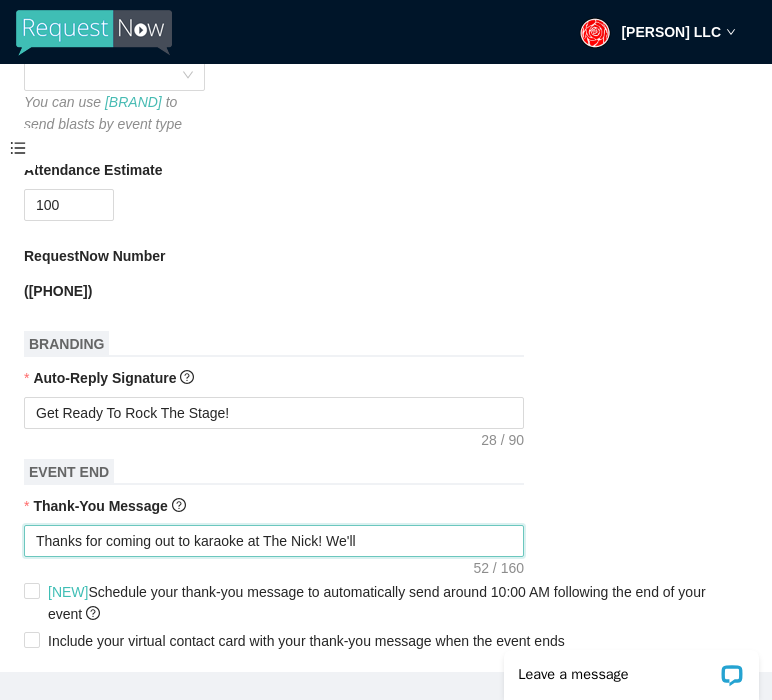 type on "Thanks for coming out to karaoke at The Nick! We'll see you" 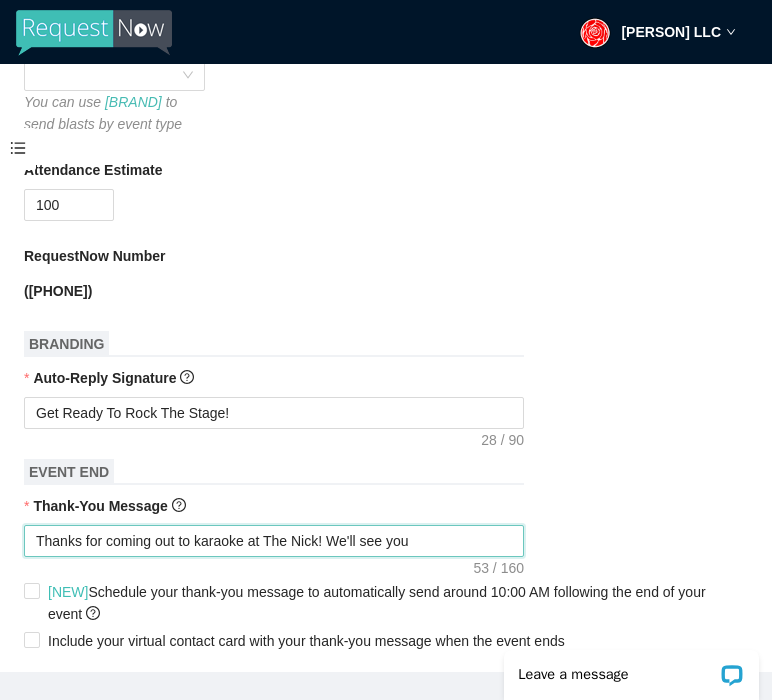 type on "Thanks for coming out to karaoke at The Nick! We'll se" 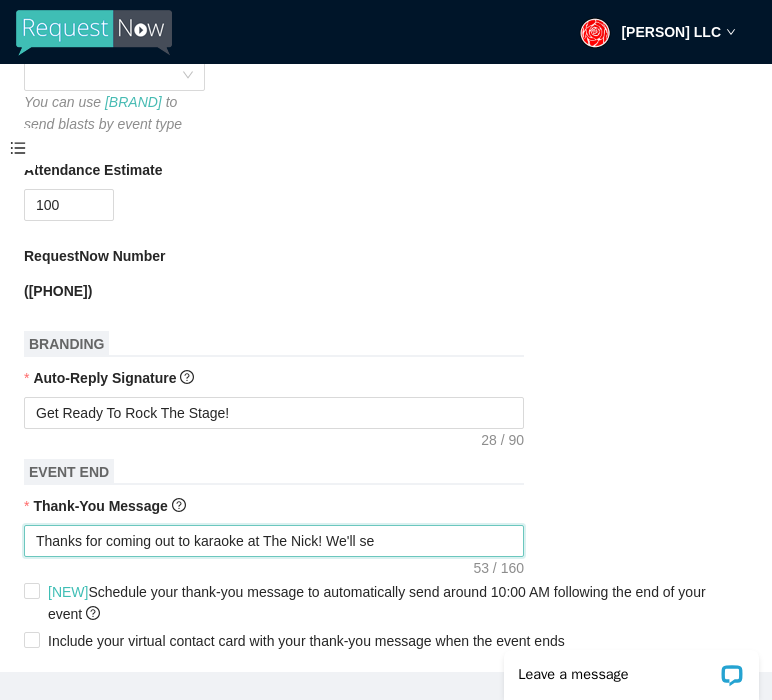 type 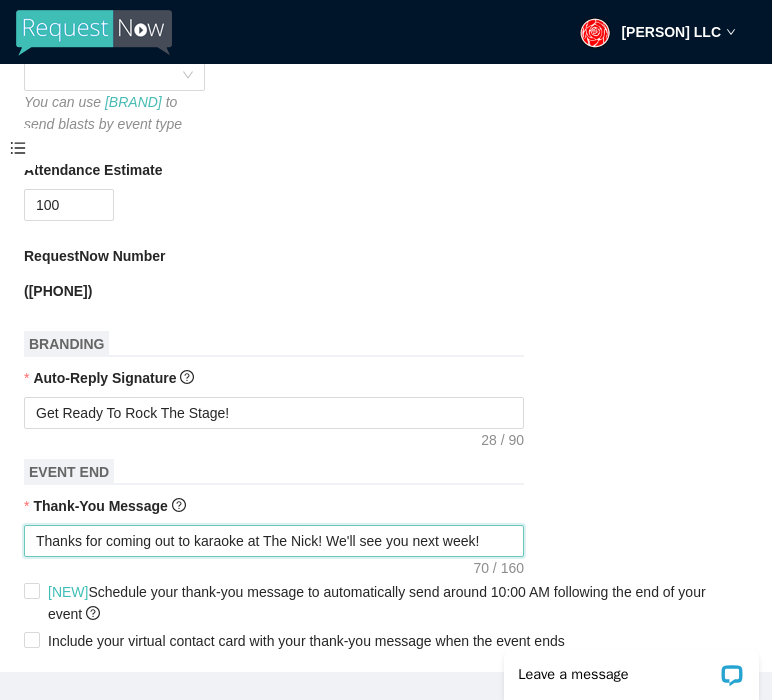 click on "Thanks for coming out to karaoke at The Nick! We'll see you next week!" at bounding box center [274, 541] 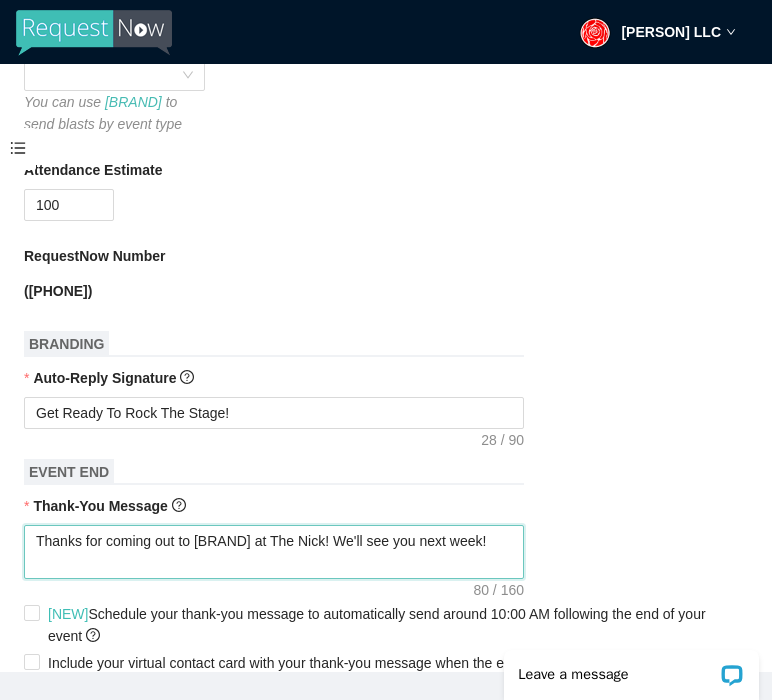 click on "Thanks for coming out to [BRAND] at The Nick! We'll see you next week!" at bounding box center [274, 552] 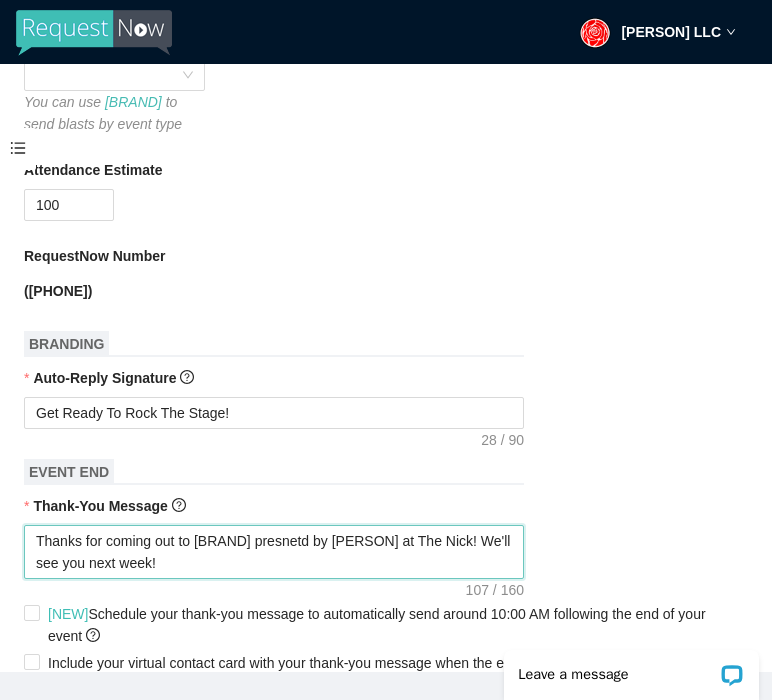 click on "Thanks for coming out to [BRAND] presnetd by [PERSON] at The Nick! We'll see you next week!" at bounding box center (274, 552) 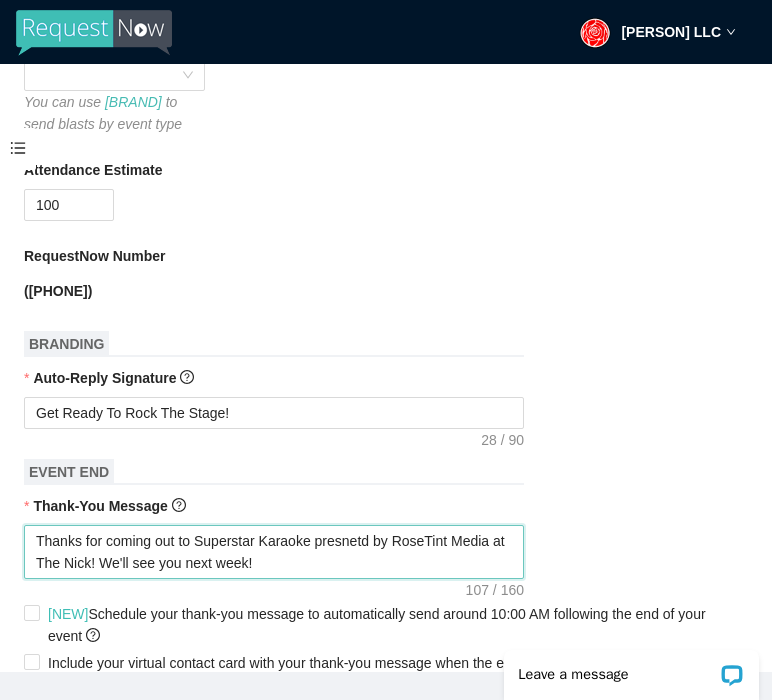 click on "Thanks for coming out to Superstar Karaoke presnetd by RoseTint Media at The Nick! We'll see you next week!" at bounding box center [274, 552] 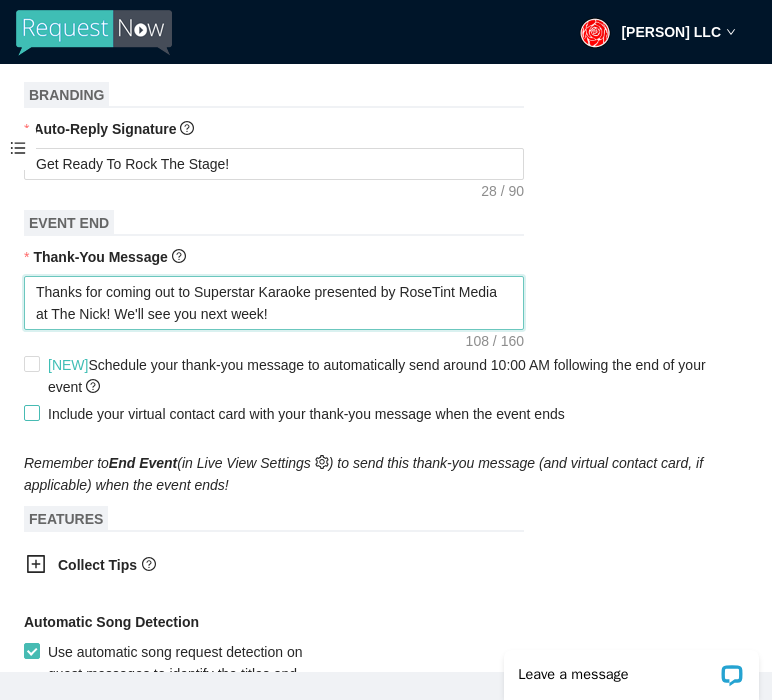 scroll, scrollTop: 913, scrollLeft: 0, axis: vertical 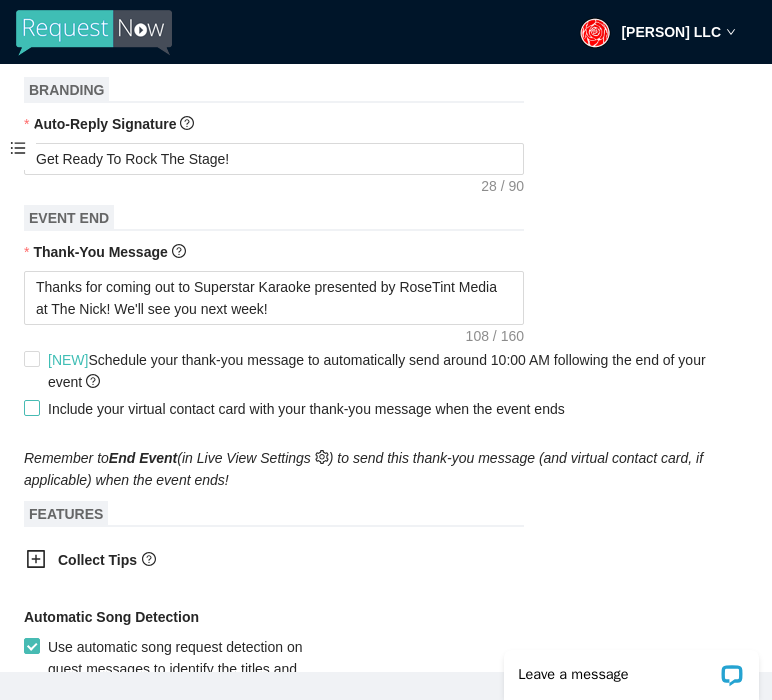 click on "Include your virtual contact card with your thank-you message when the event ends" at bounding box center [31, 407] 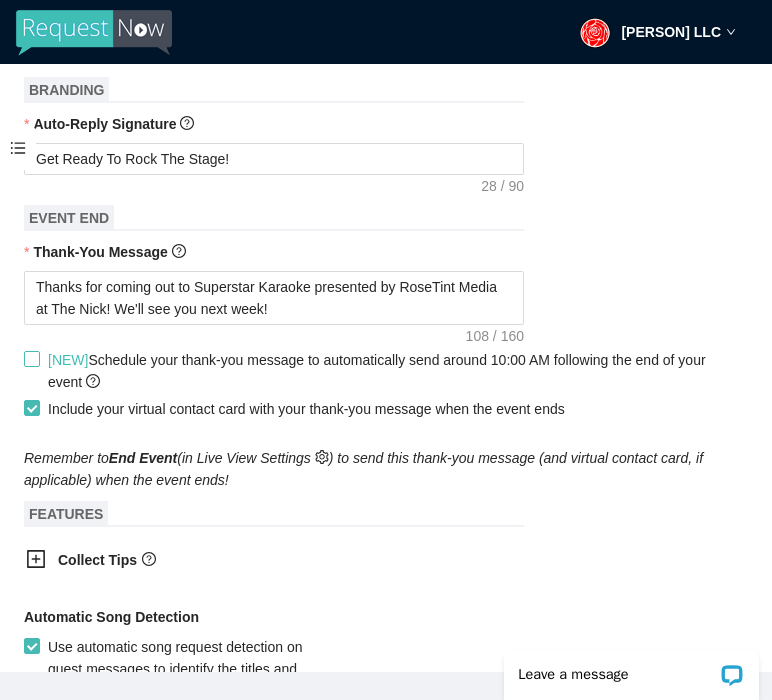 click on "[NEW]  Schedule your thank-you message to automatically send around 10:00 AM following the end of your event" at bounding box center [31, 358] 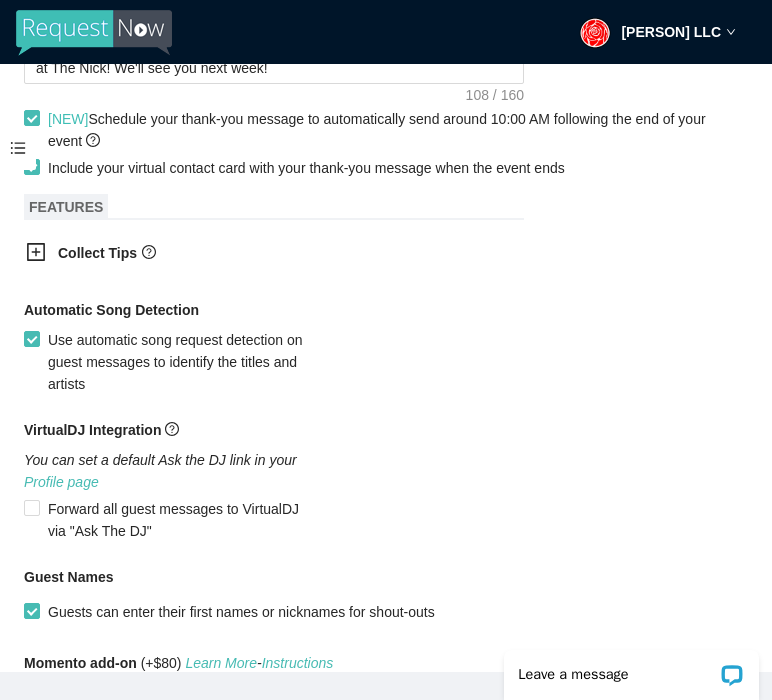 scroll, scrollTop: 1335, scrollLeft: 0, axis: vertical 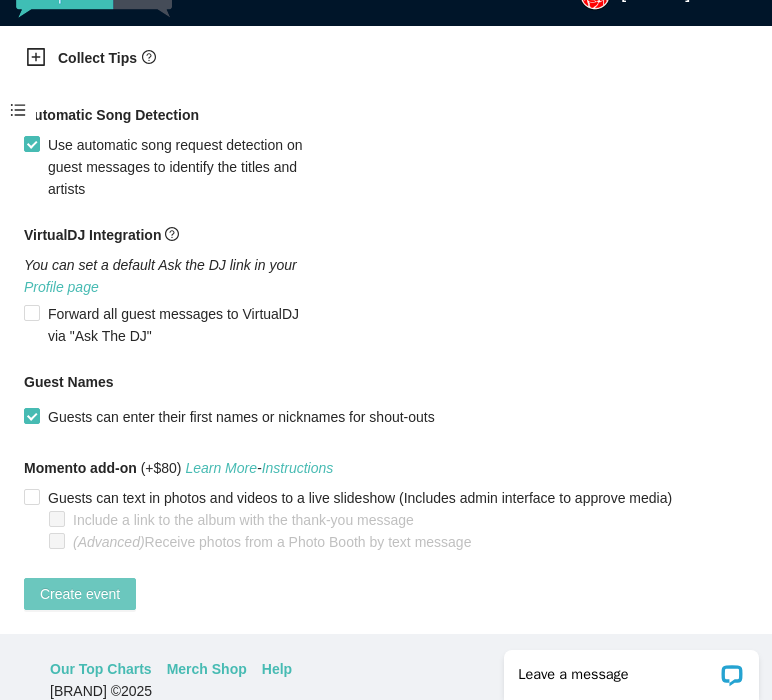 click on "Create event" at bounding box center (80, 594) 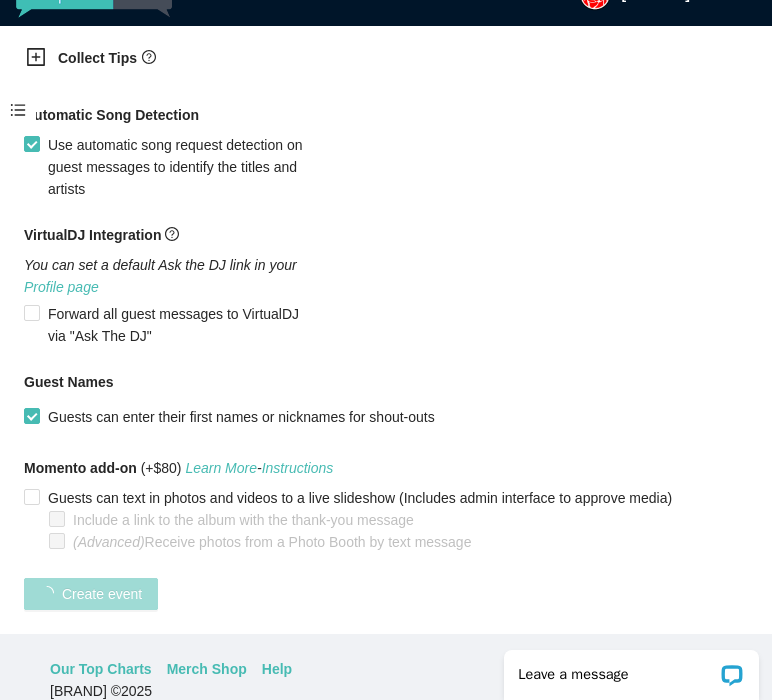 scroll, scrollTop: 468, scrollLeft: 0, axis: vertical 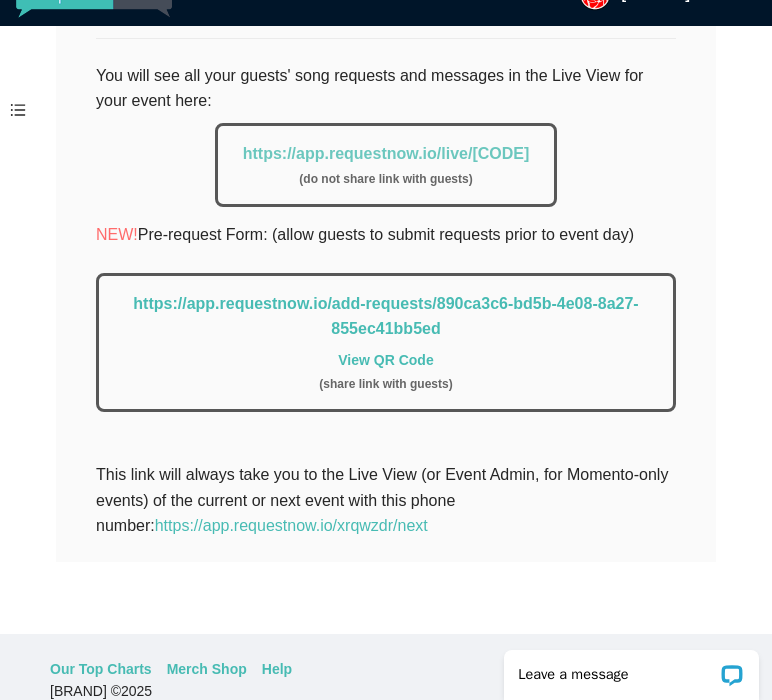 click on "https://app.requestnow.io/live/[CODE]" at bounding box center (386, 153) 